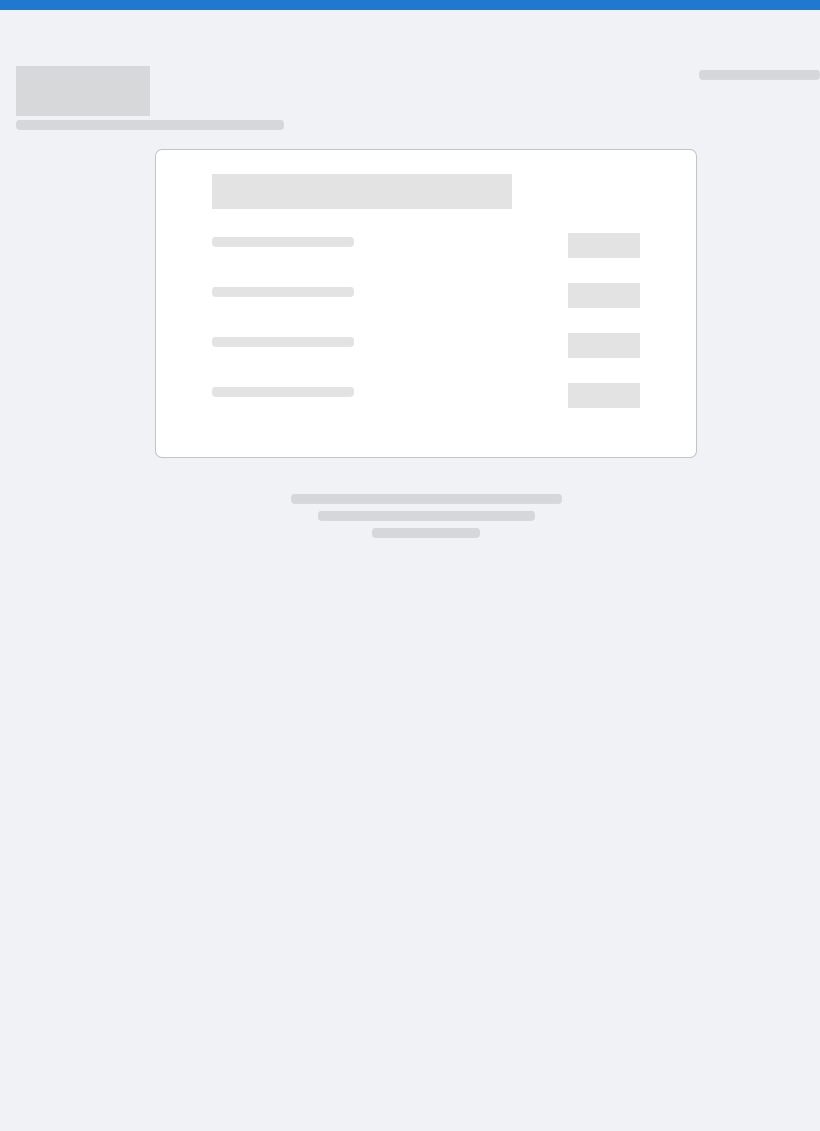 scroll, scrollTop: 0, scrollLeft: 0, axis: both 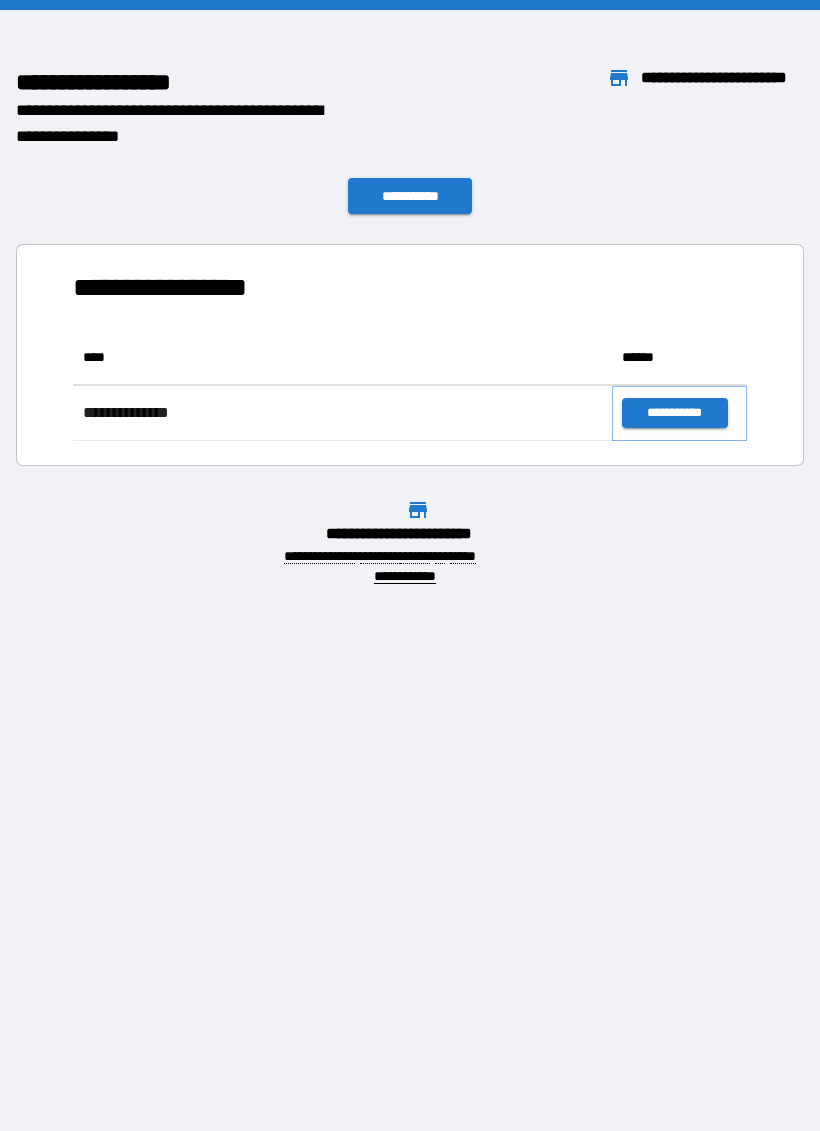 click on "**********" at bounding box center [674, 413] 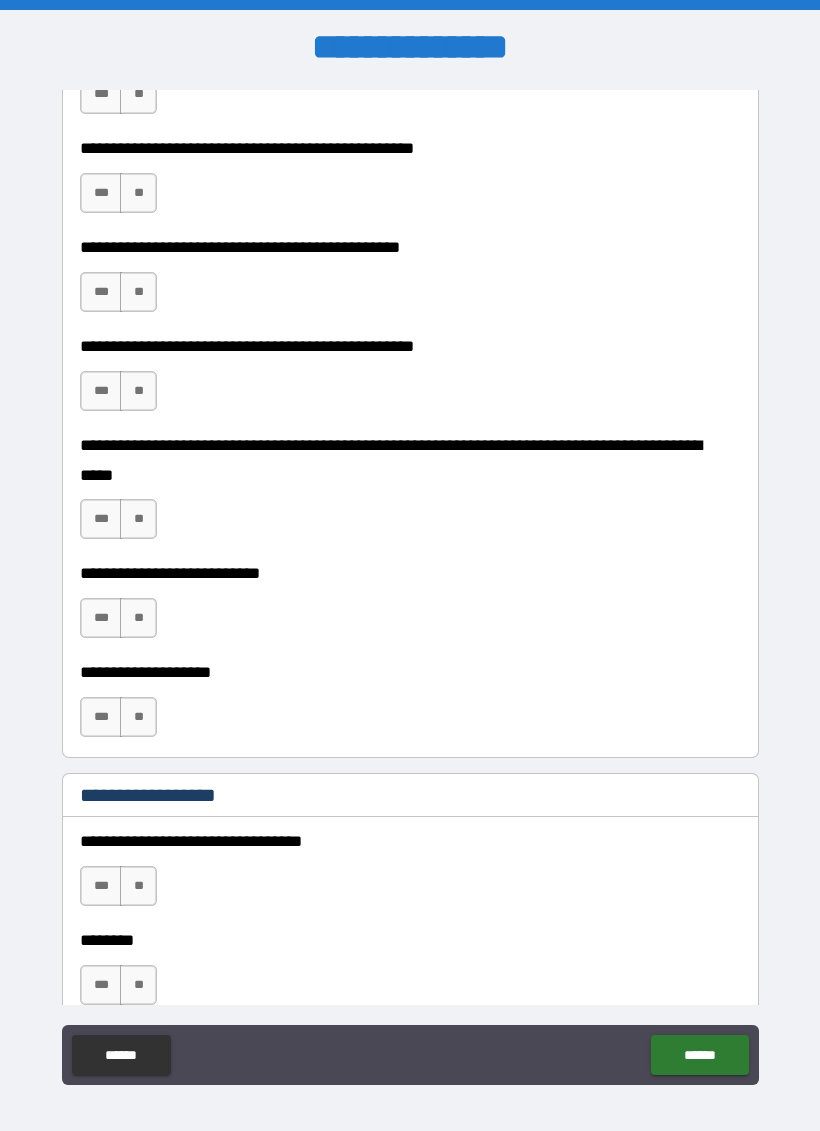 scroll, scrollTop: 542, scrollLeft: 0, axis: vertical 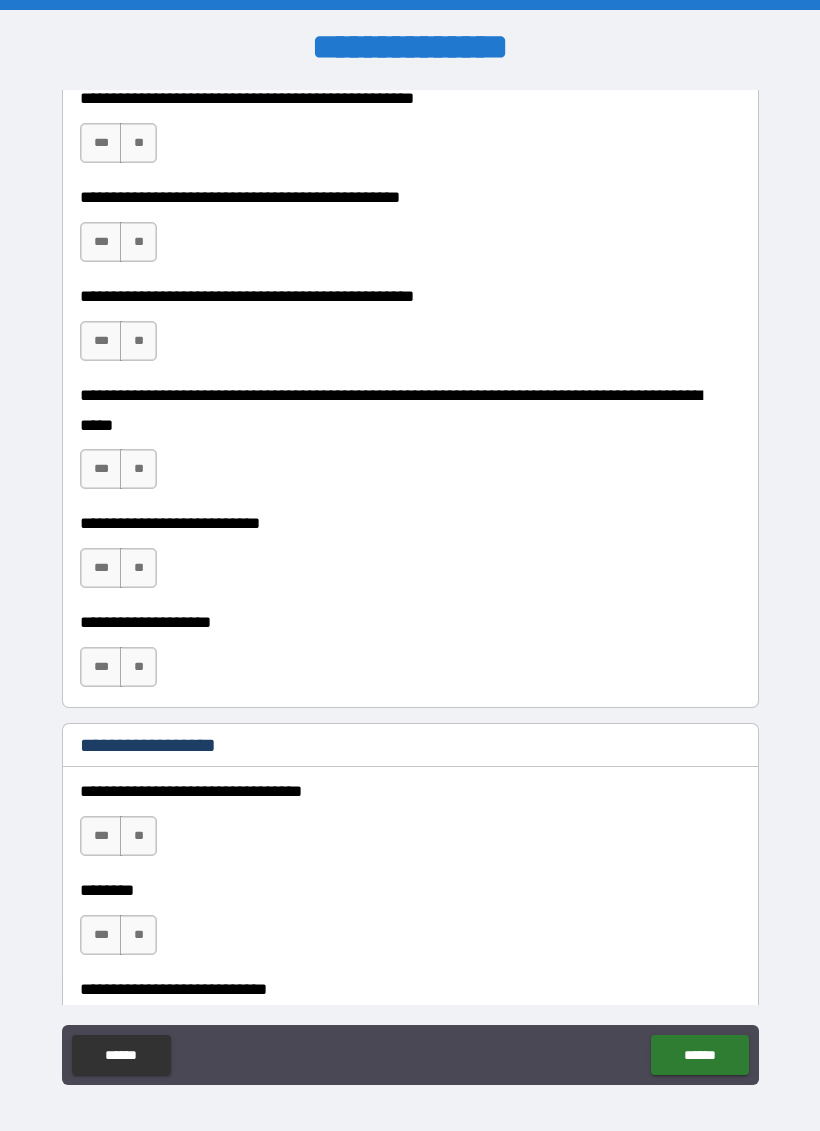 click on "**" at bounding box center [138, 469] 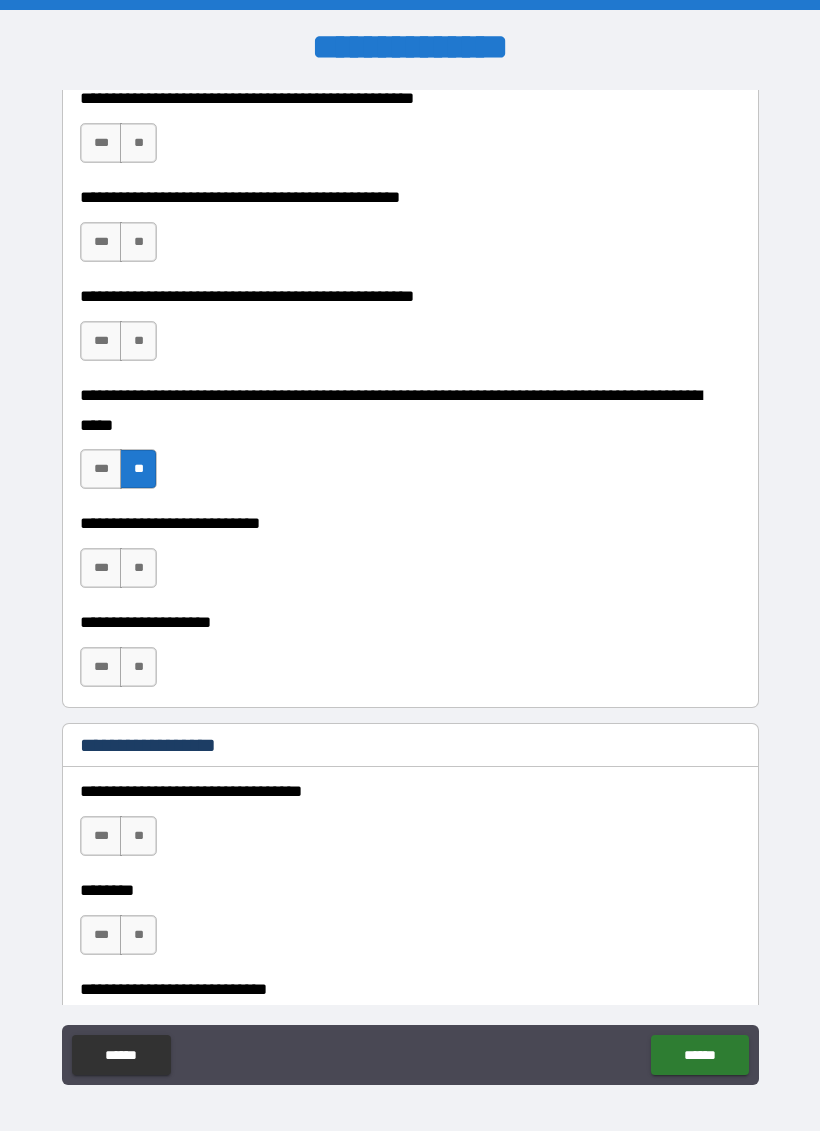 click on "***" at bounding box center [101, 469] 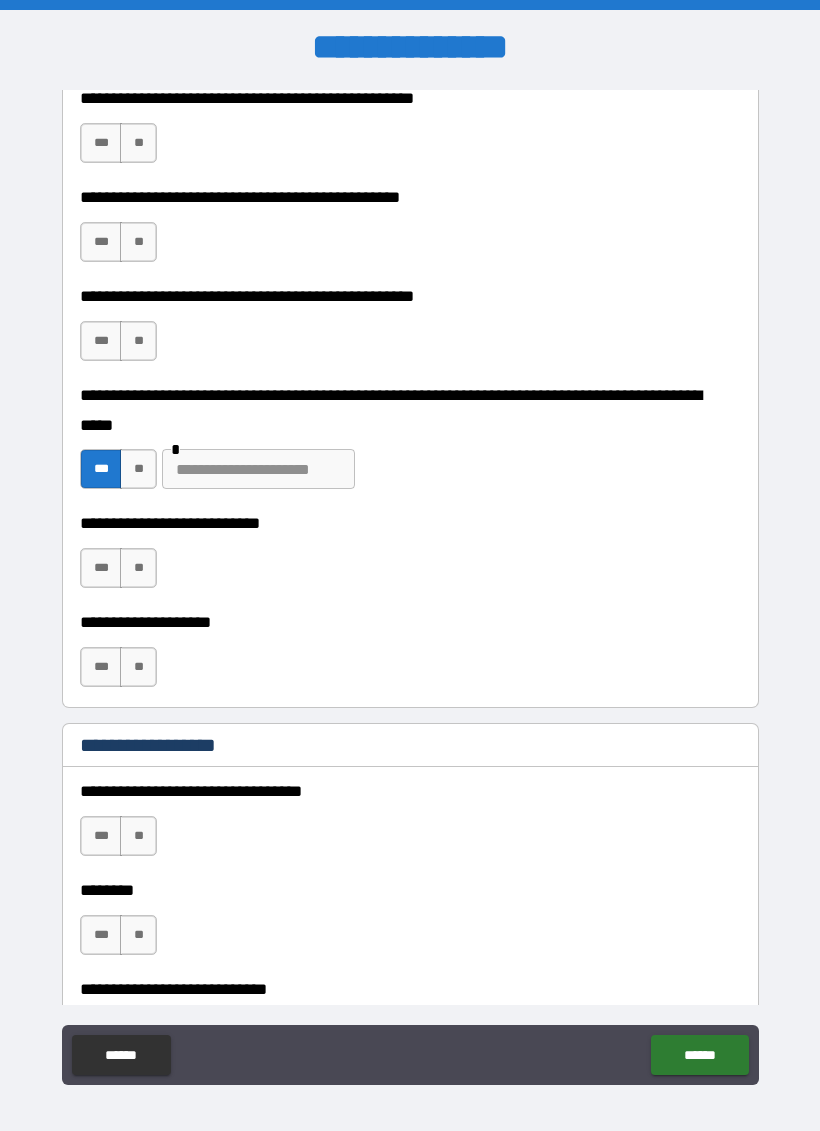 click on "**" at bounding box center [138, 469] 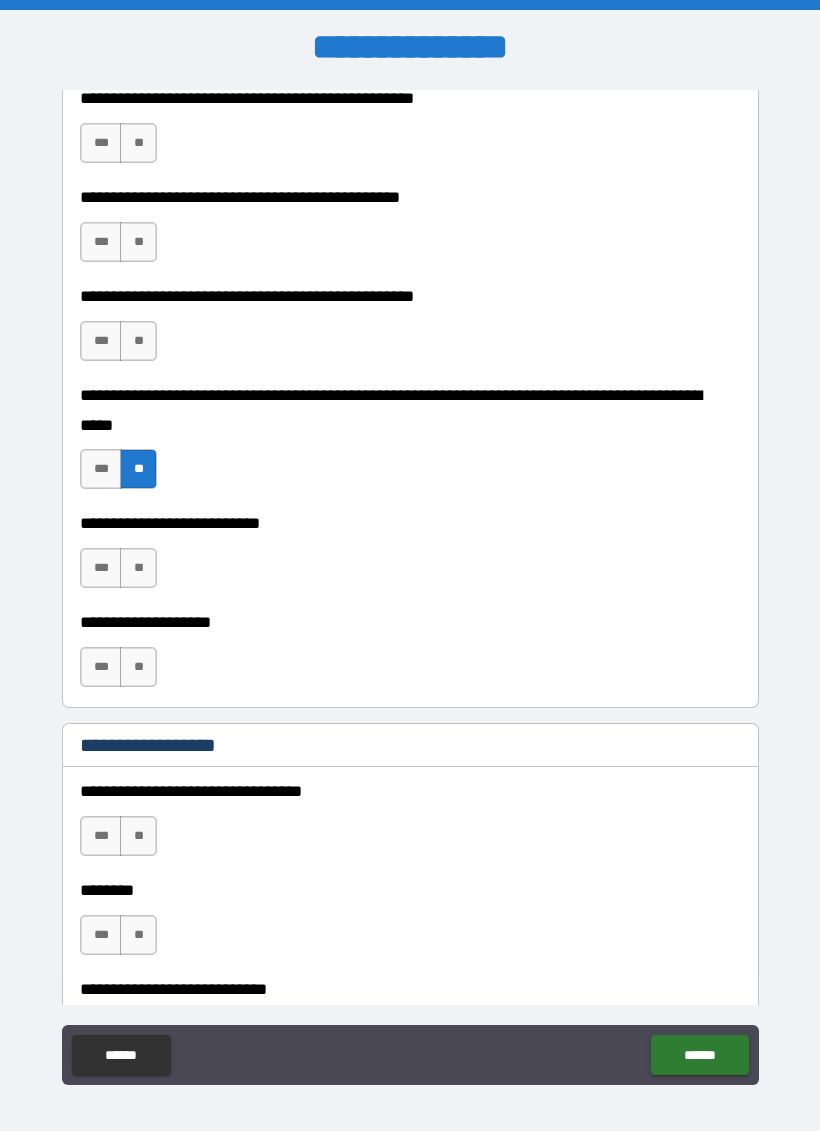 click on "**********" at bounding box center (410, 445) 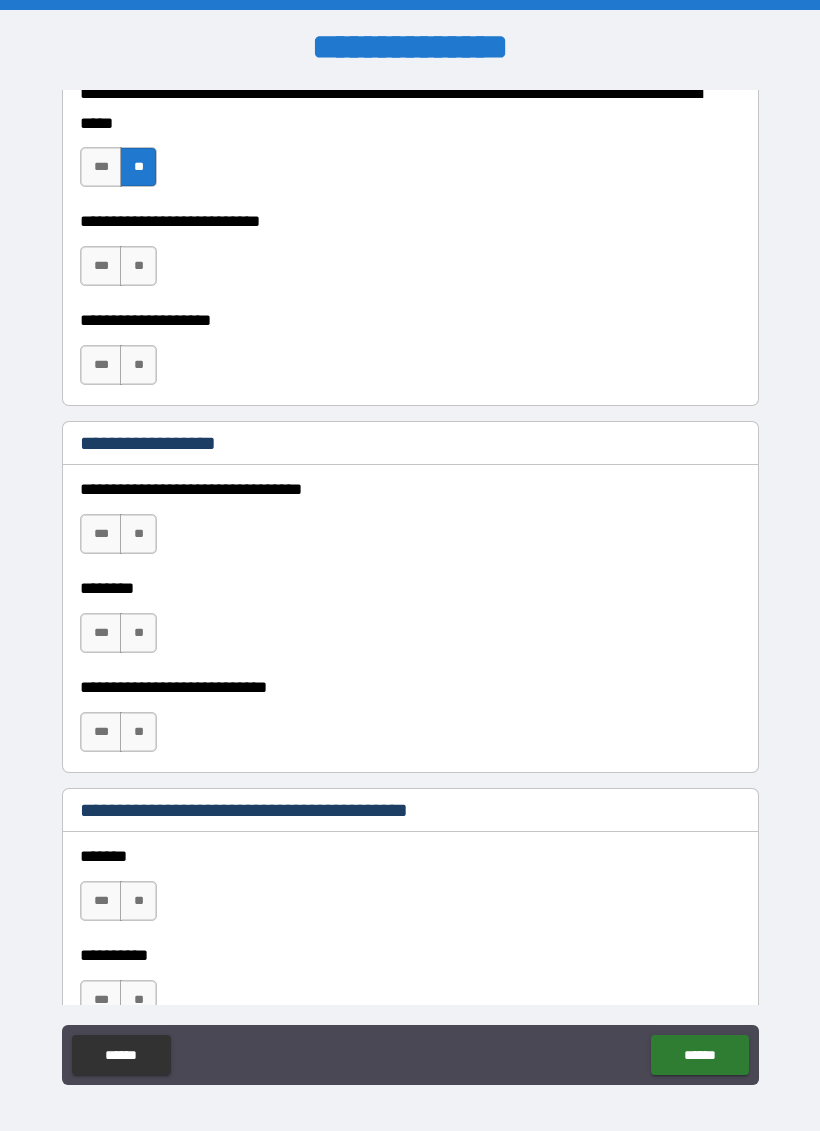 scroll, scrollTop: 847, scrollLeft: 0, axis: vertical 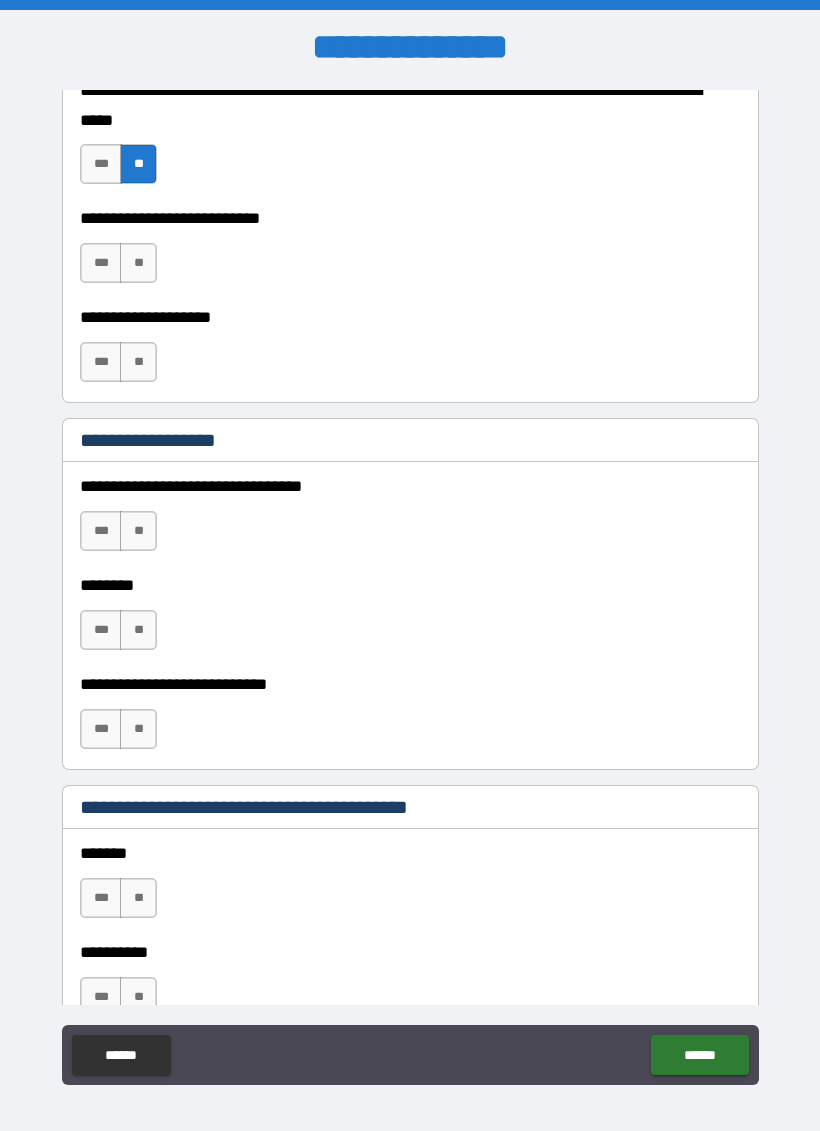 click on "**" at bounding box center (138, 531) 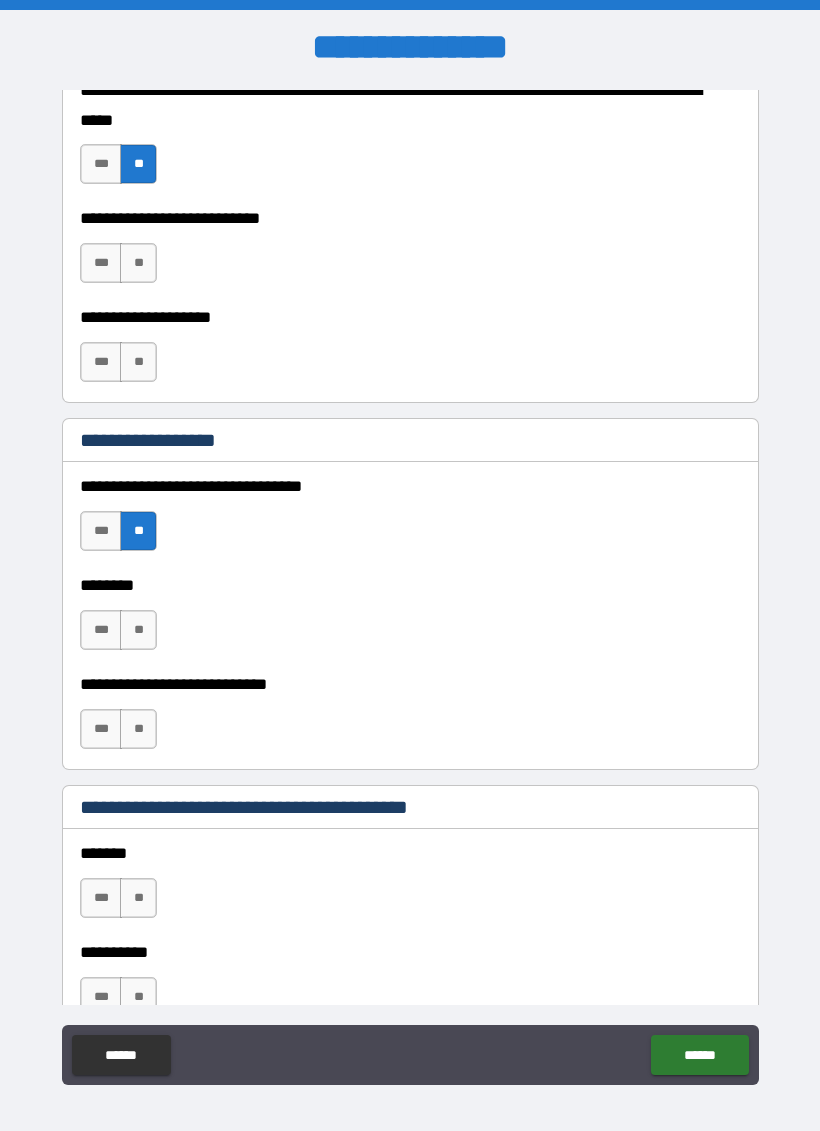 click on "**" at bounding box center (138, 630) 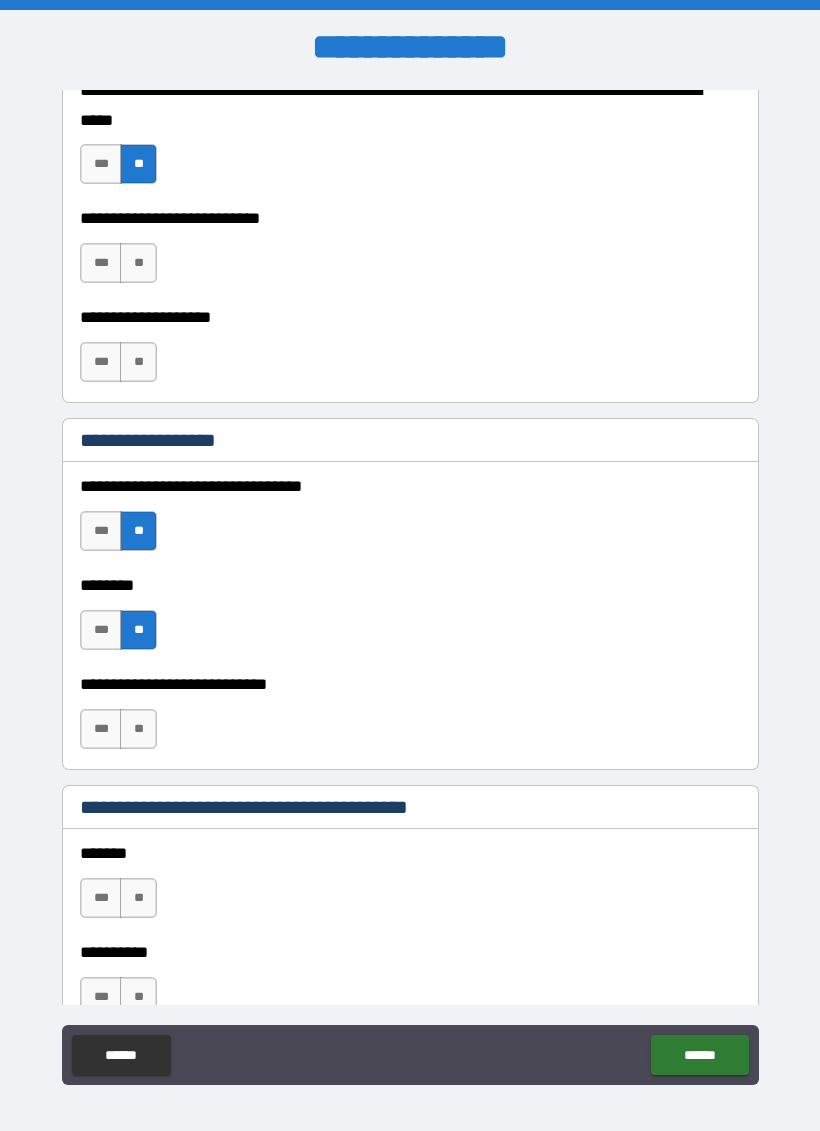 click on "**" at bounding box center (138, 729) 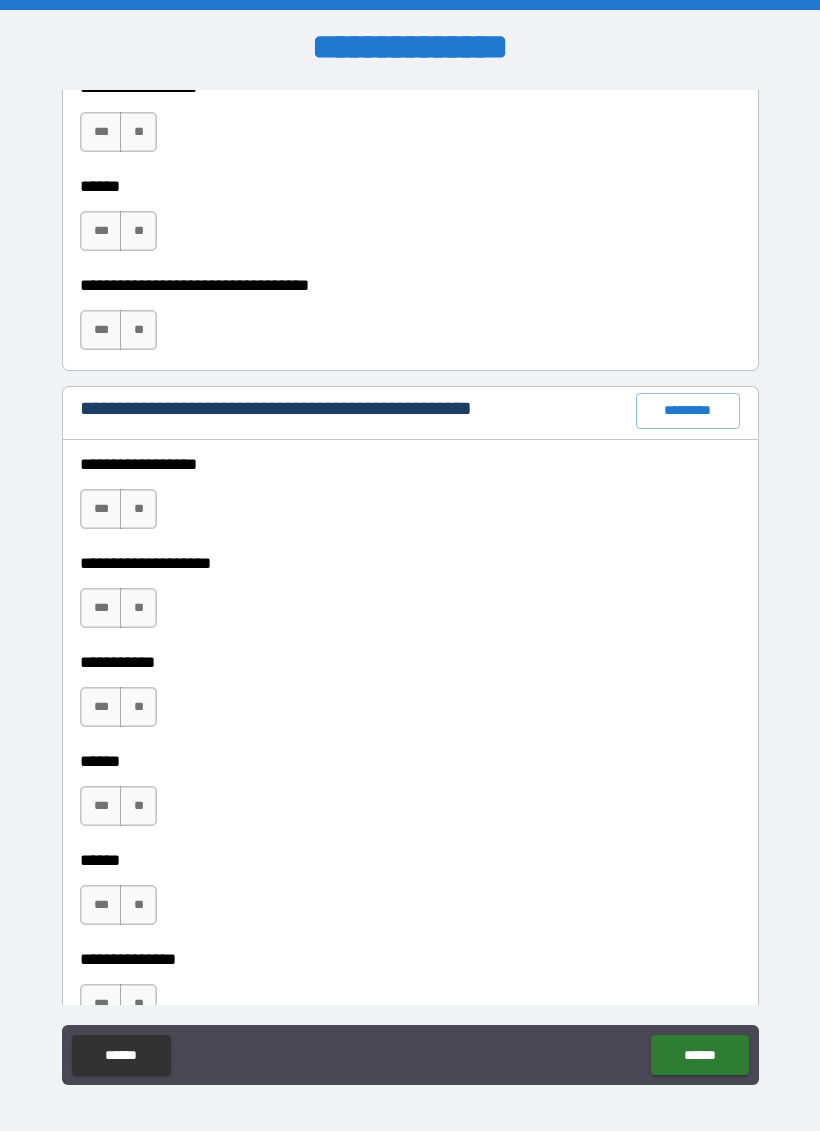 scroll, scrollTop: 2353, scrollLeft: 0, axis: vertical 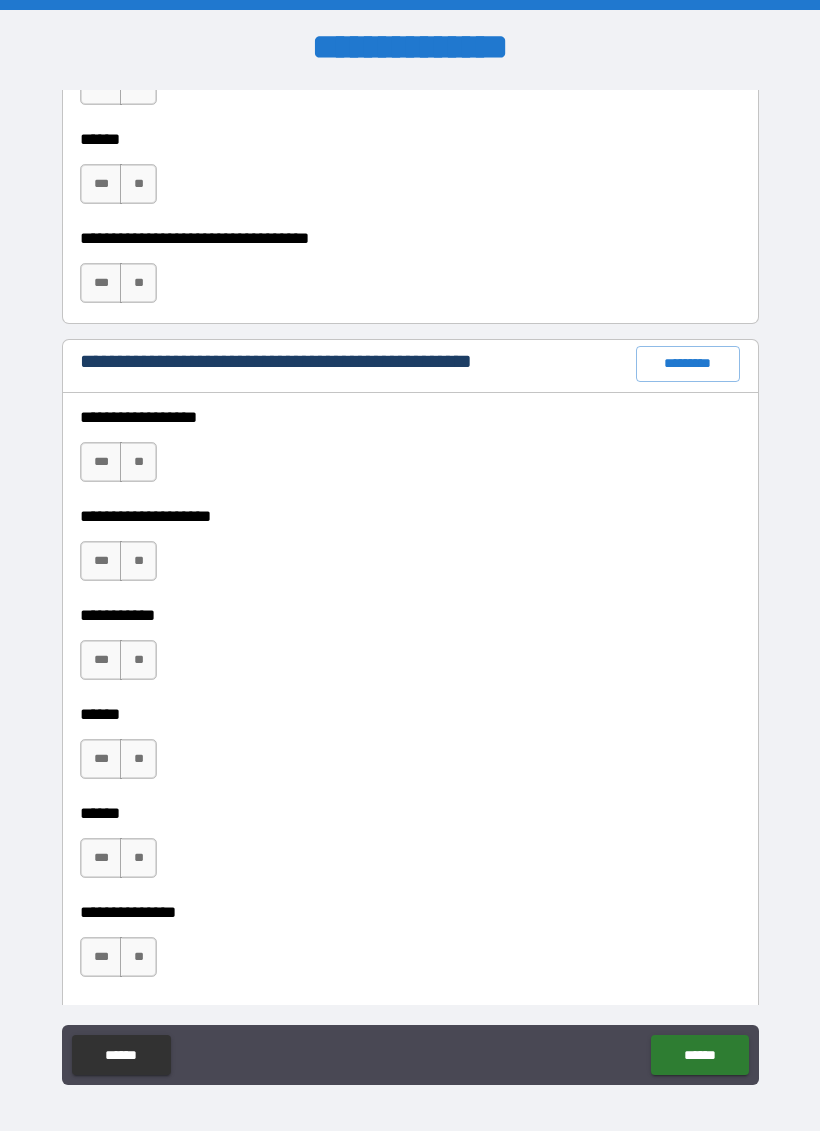 click on "*********" at bounding box center (688, 364) 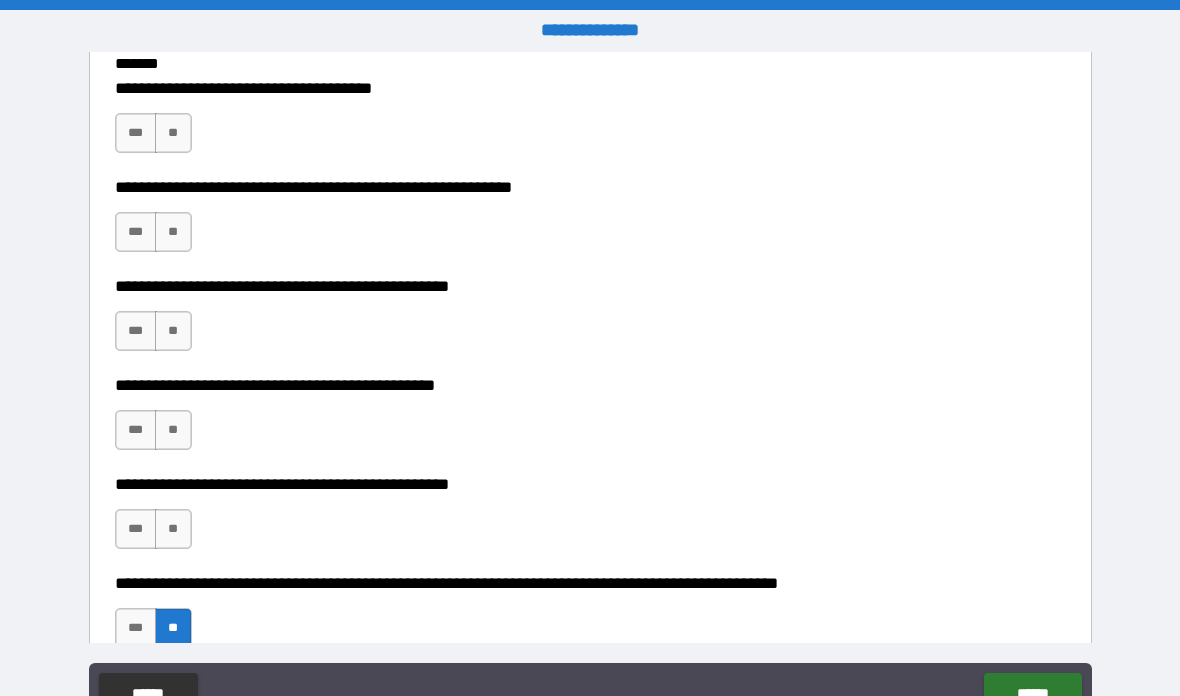 scroll, scrollTop: 295, scrollLeft: 0, axis: vertical 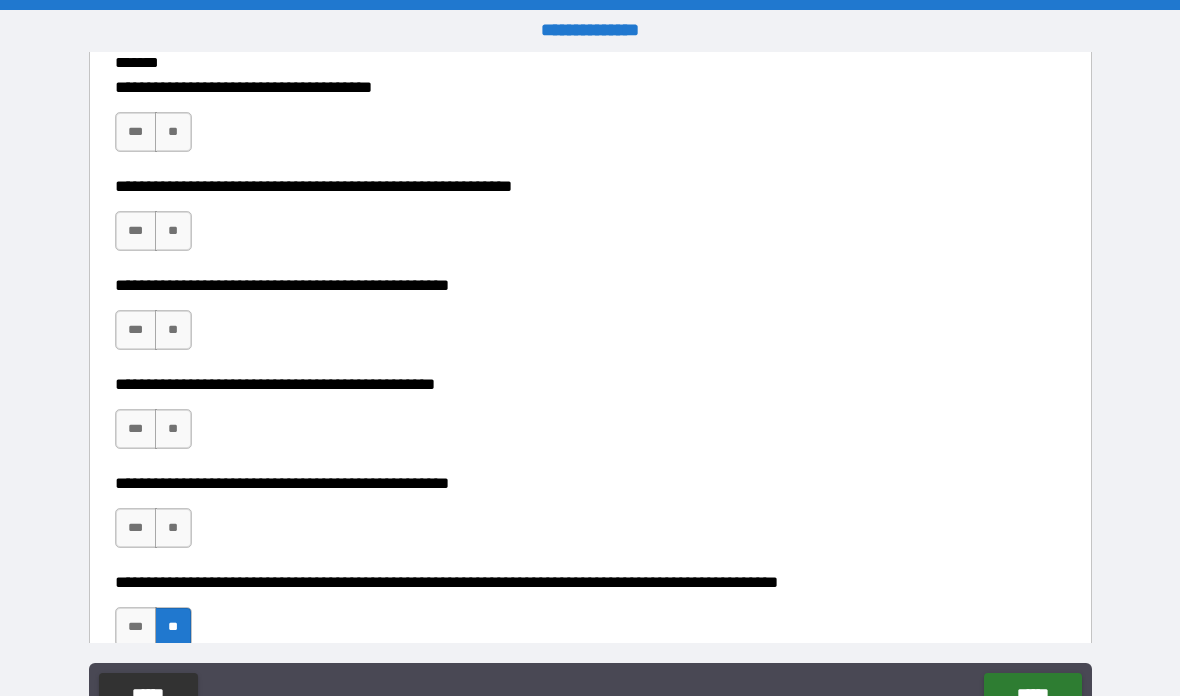 click on "***" at bounding box center [136, 429] 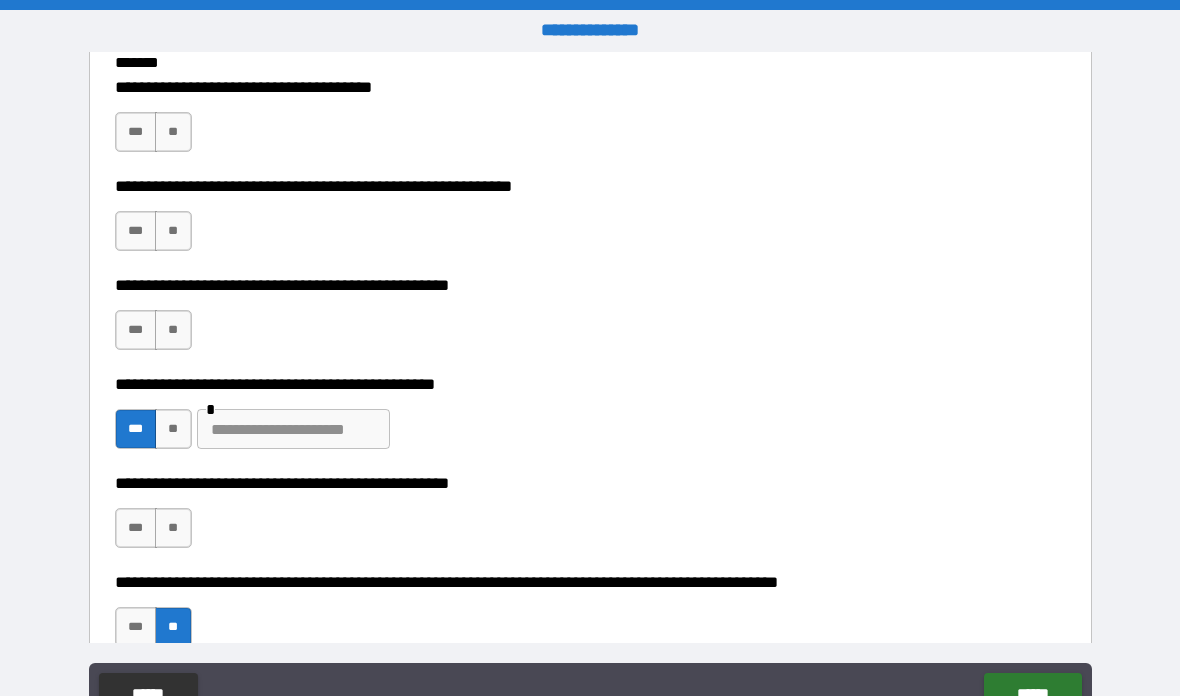 click at bounding box center [293, 429] 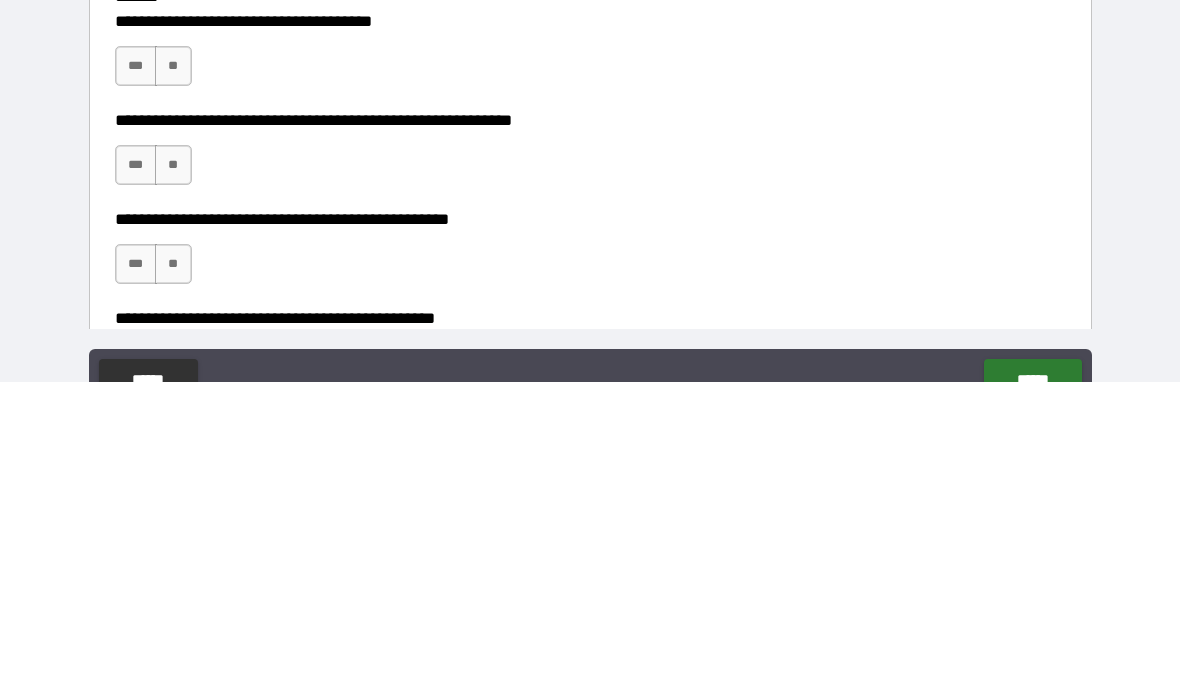 scroll, scrollTop: 50, scrollLeft: 0, axis: vertical 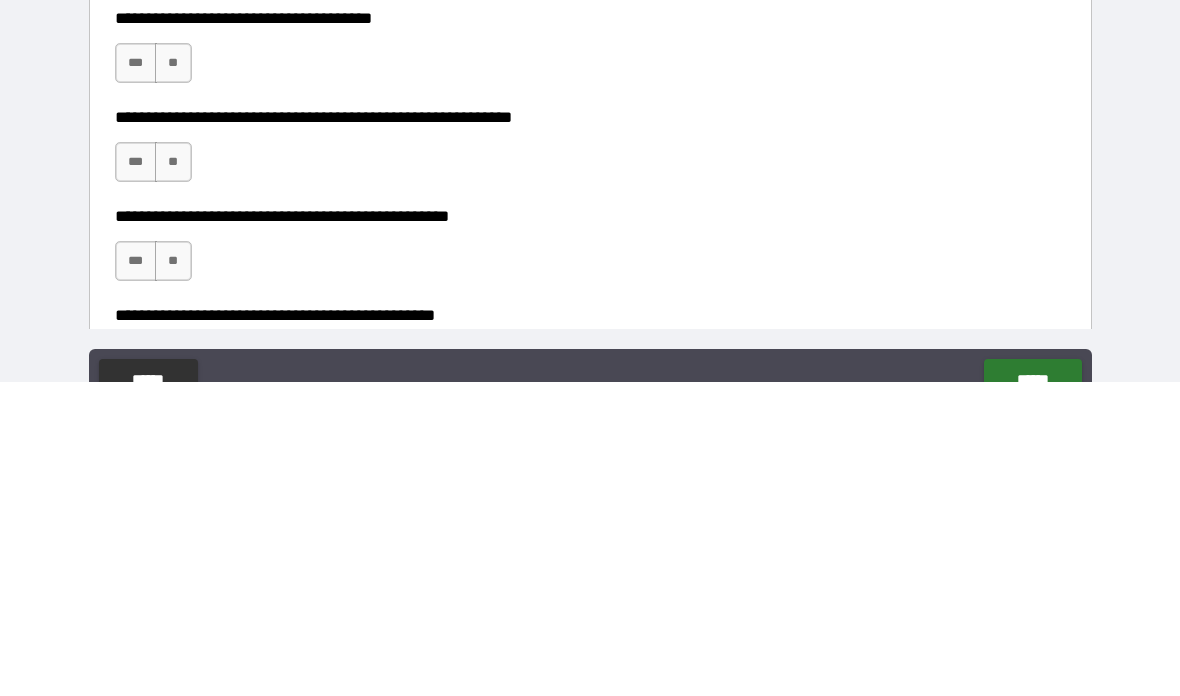 type on "********" 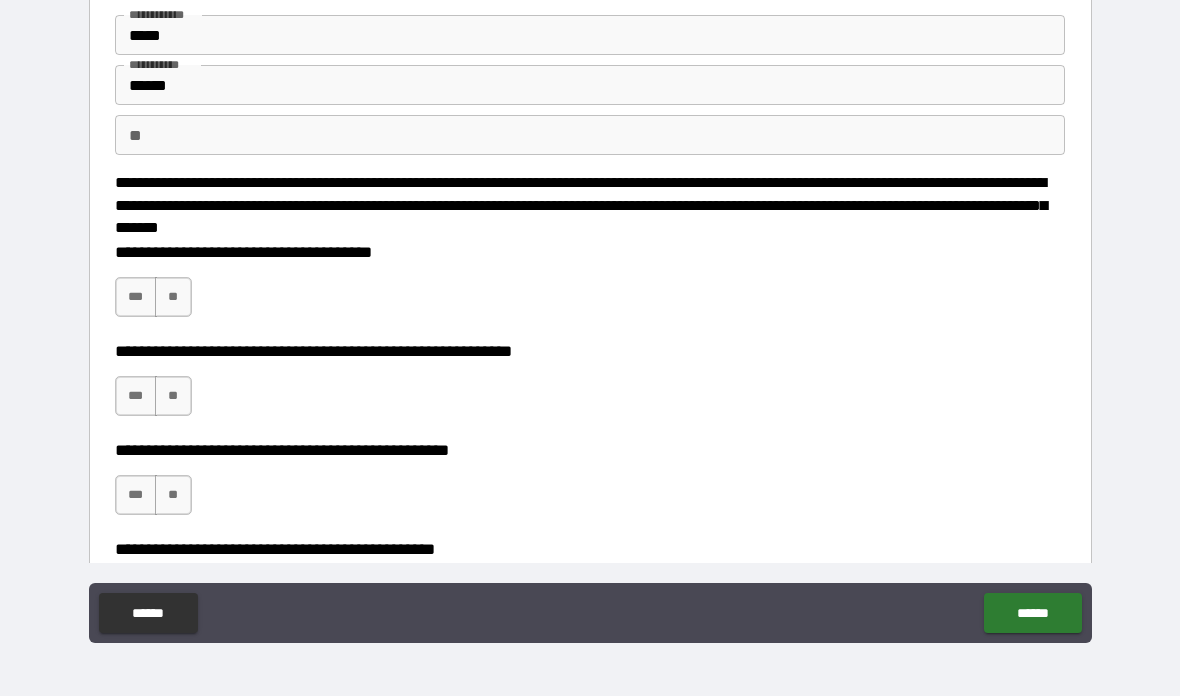 click on "**" at bounding box center [173, 297] 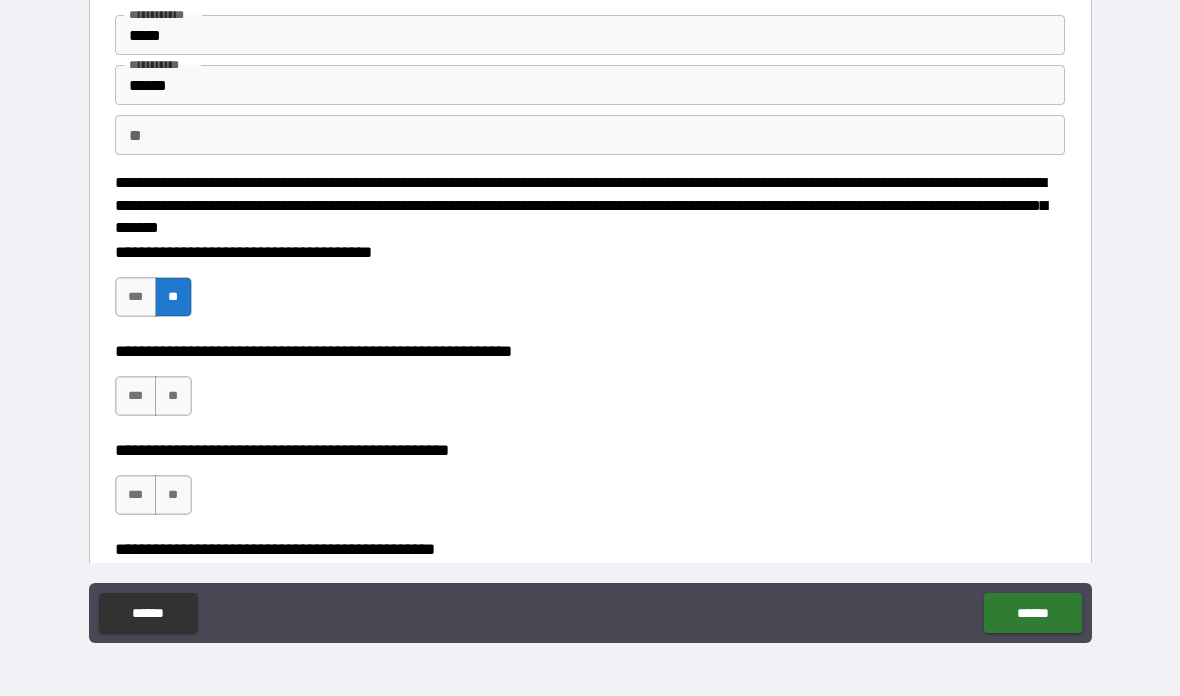 click on "***" at bounding box center [136, 495] 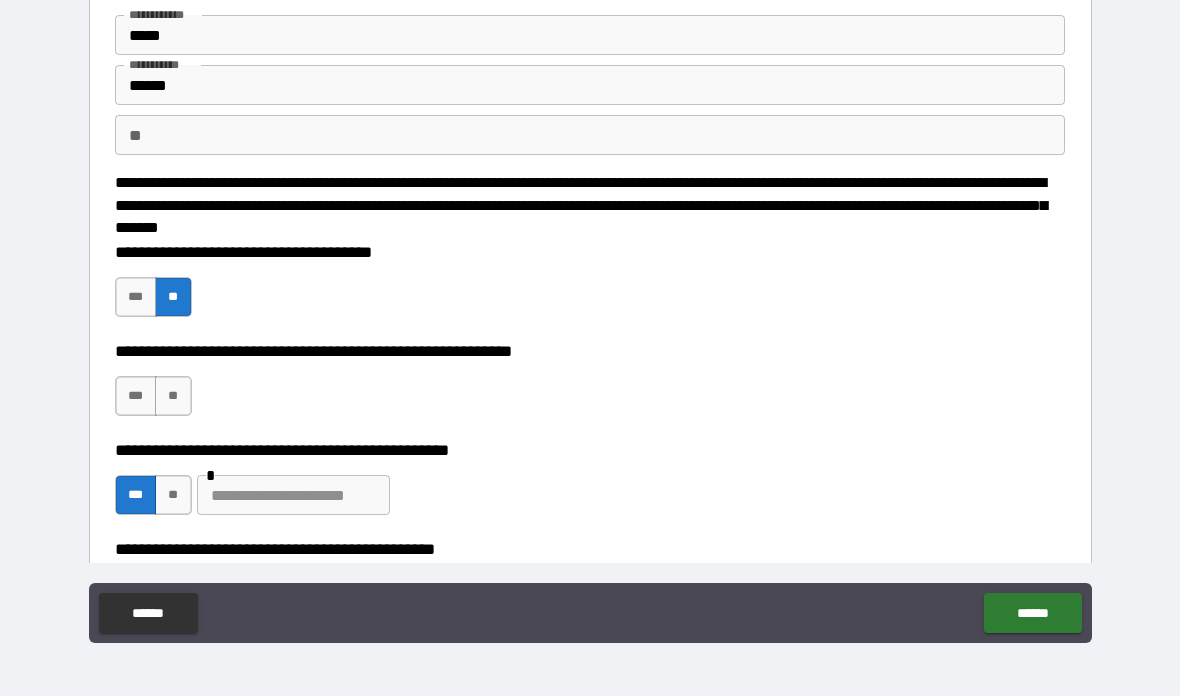 click on "**" at bounding box center (173, 495) 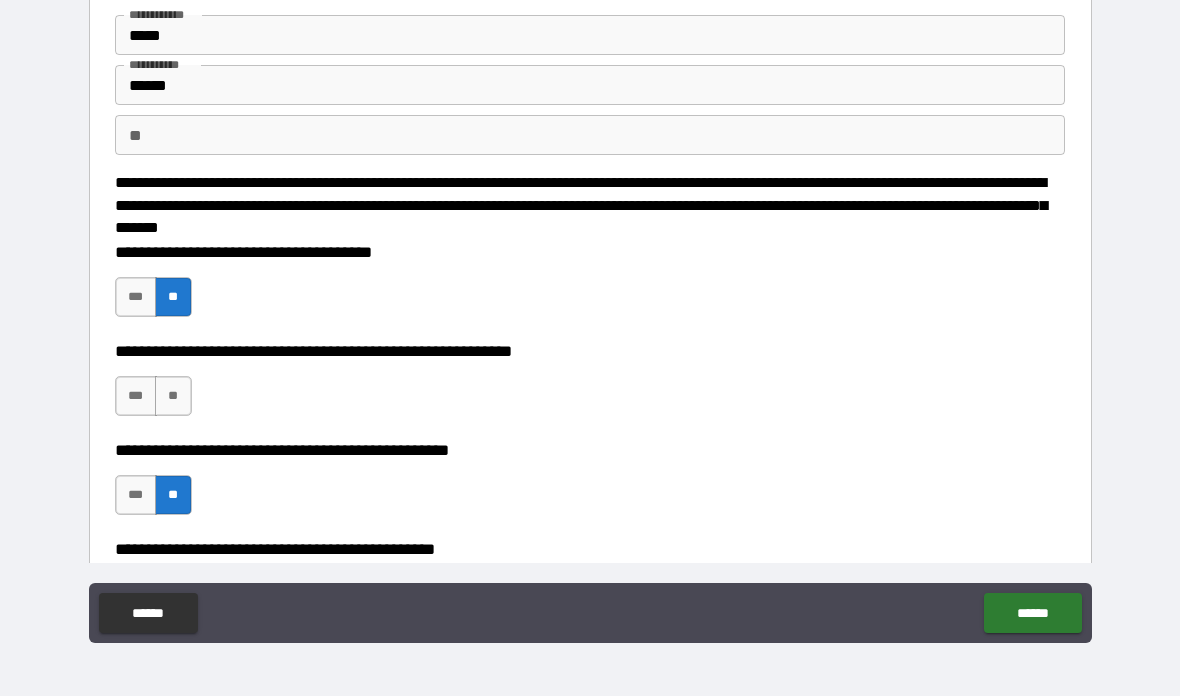 click on "**" at bounding box center (173, 396) 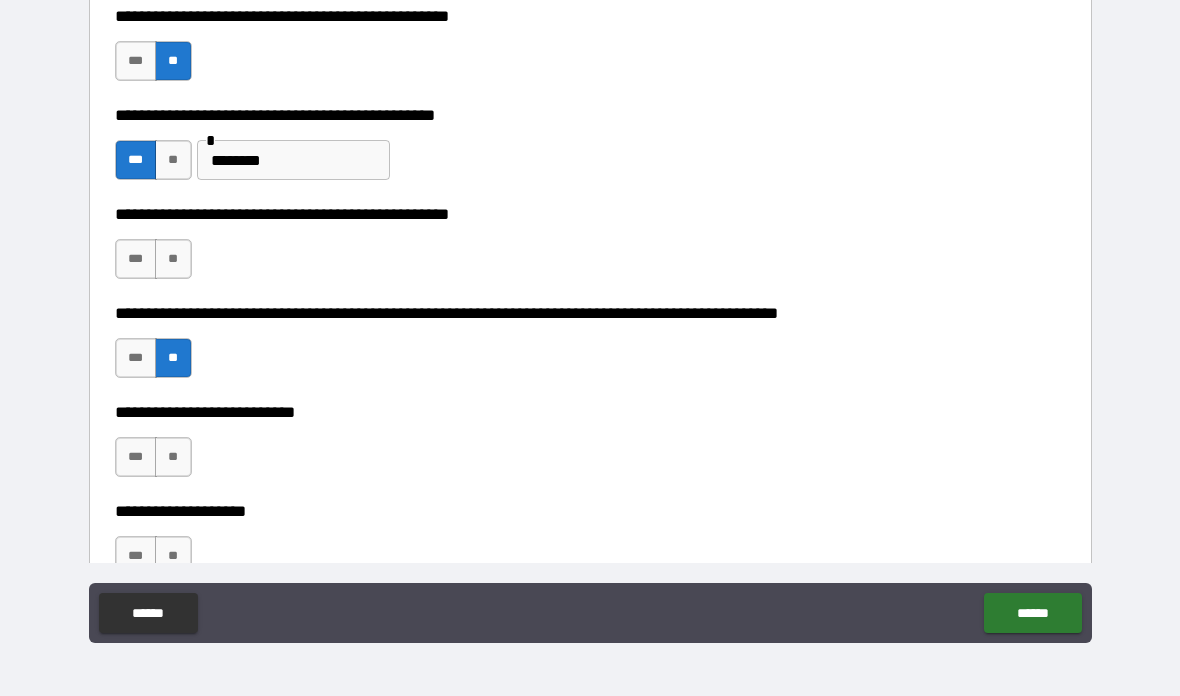 scroll, scrollTop: 489, scrollLeft: 0, axis: vertical 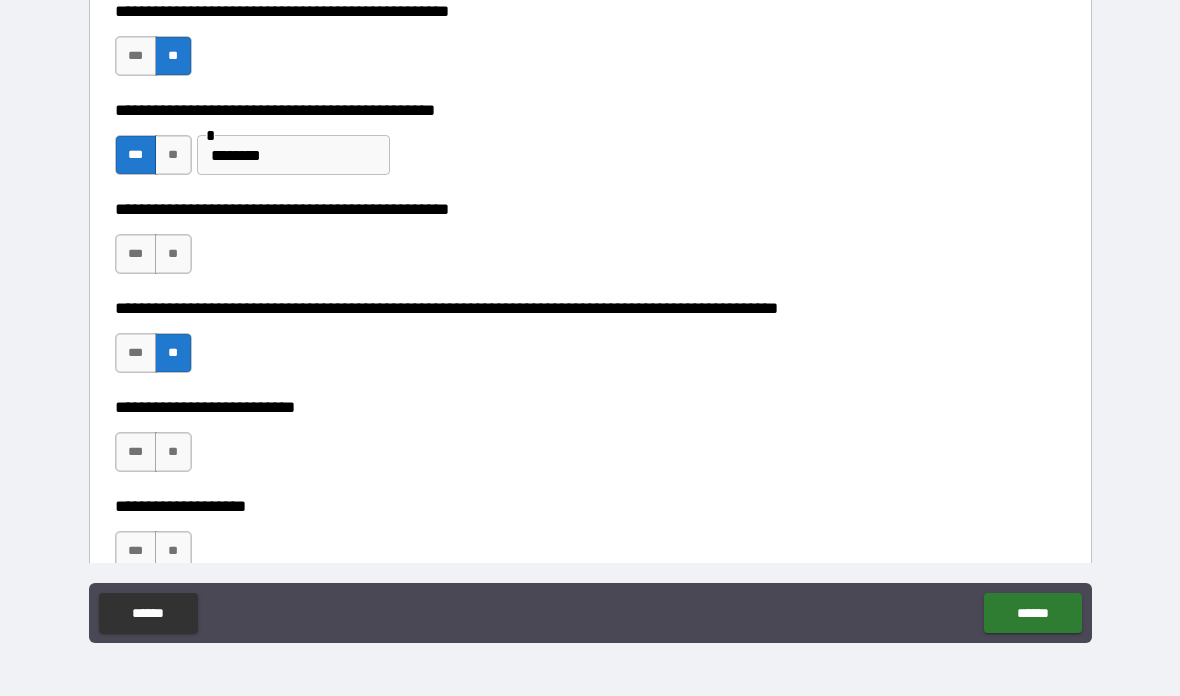 click on "**" at bounding box center [173, 254] 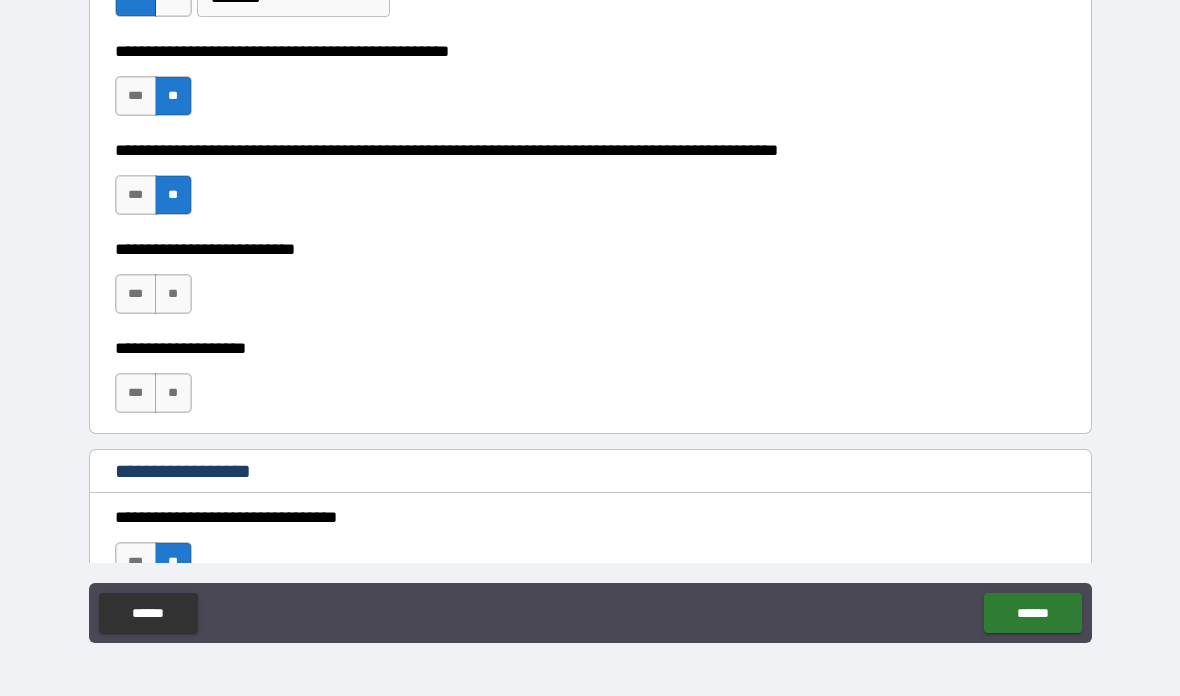 scroll, scrollTop: 649, scrollLeft: 0, axis: vertical 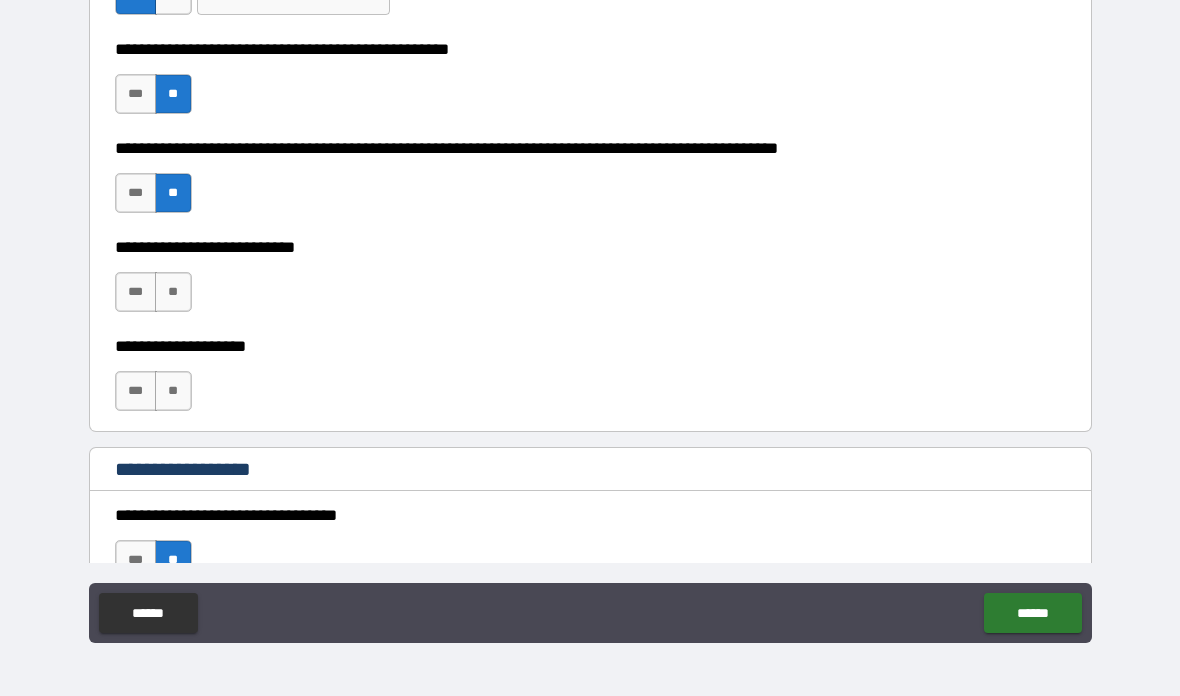click on "**" at bounding box center (173, 292) 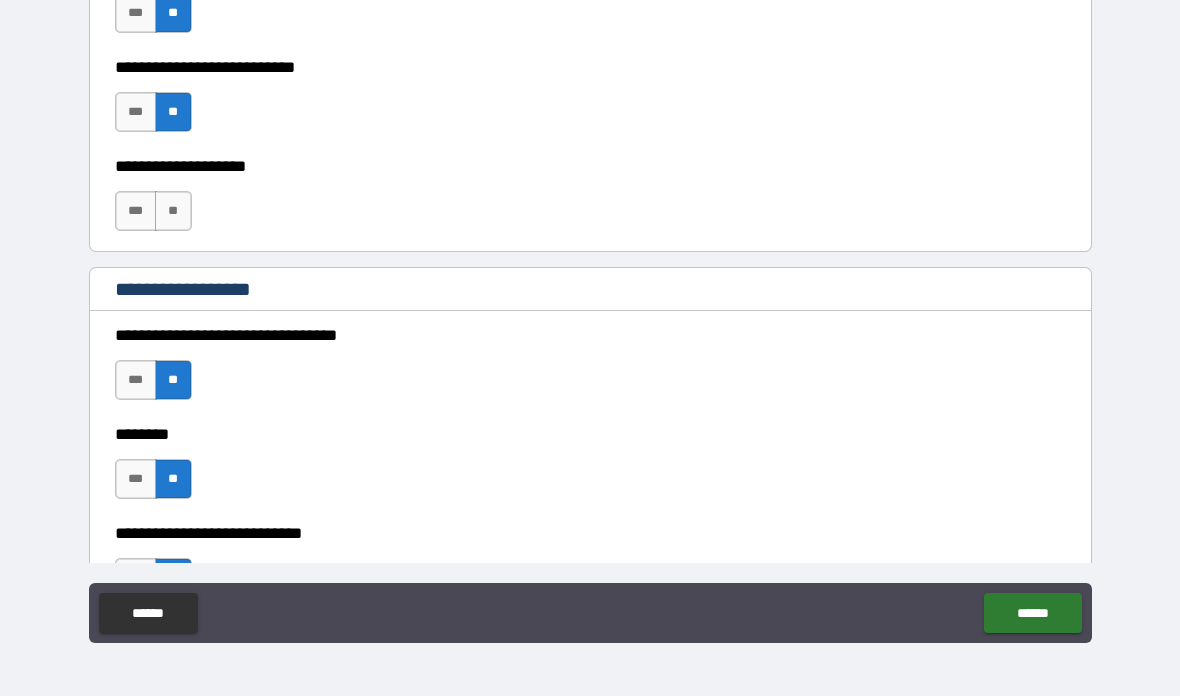 scroll, scrollTop: 839, scrollLeft: 0, axis: vertical 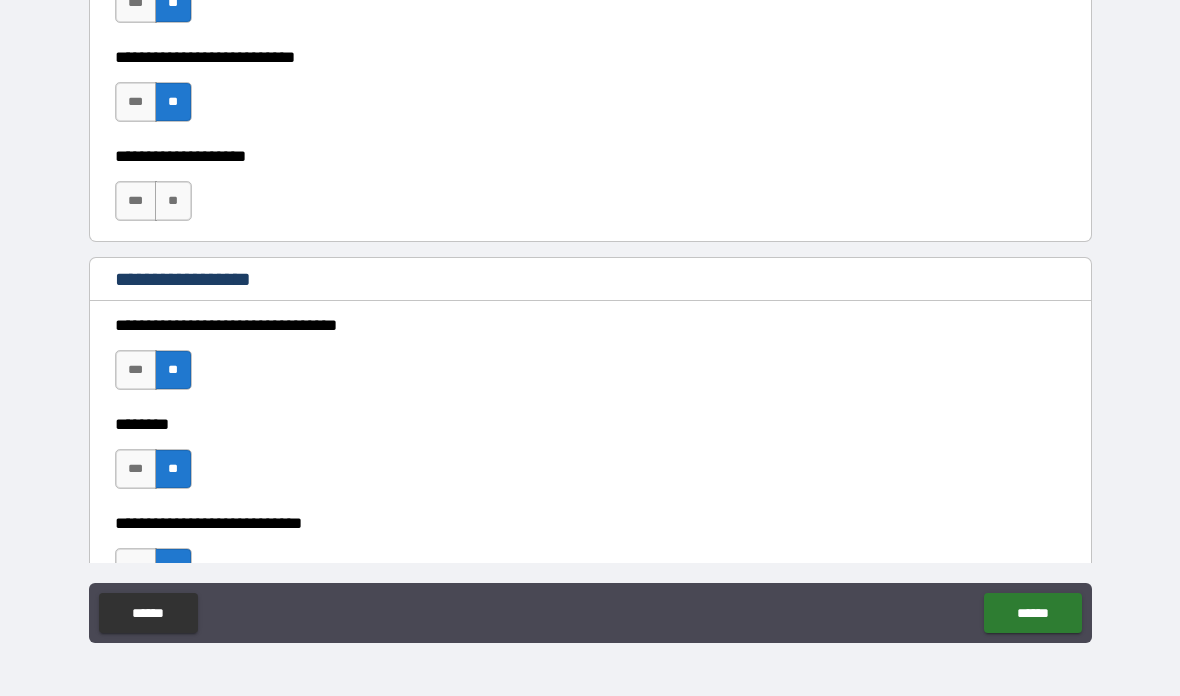 click on "**" at bounding box center (173, 201) 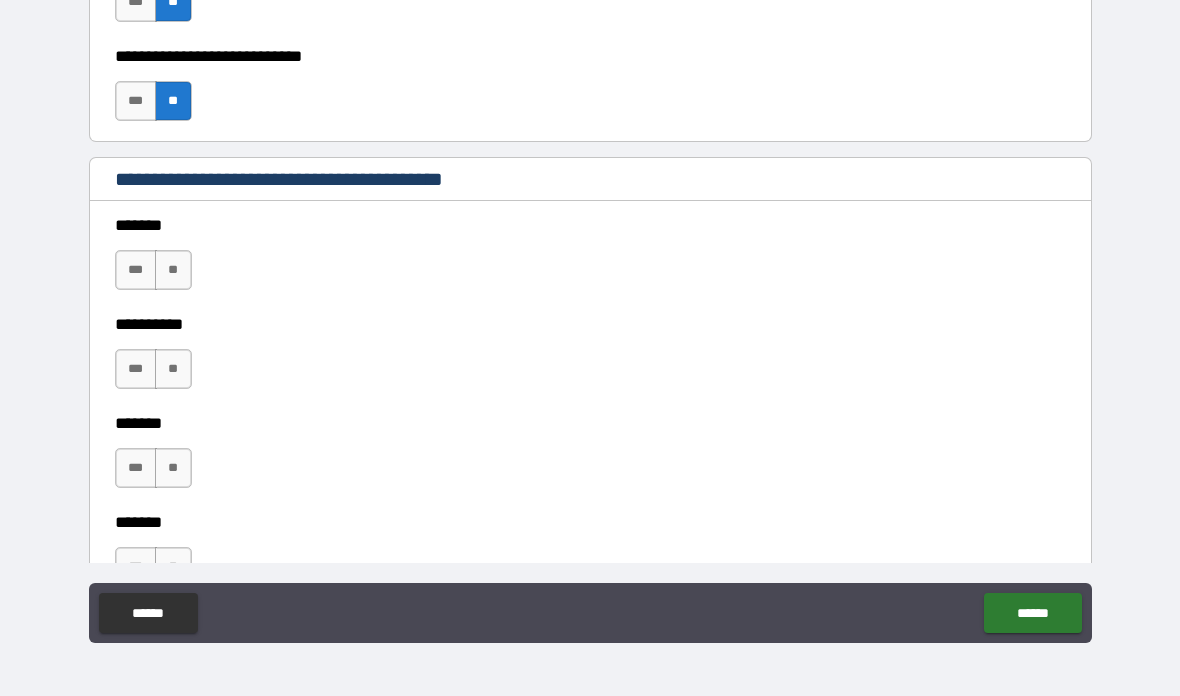scroll, scrollTop: 1308, scrollLeft: 0, axis: vertical 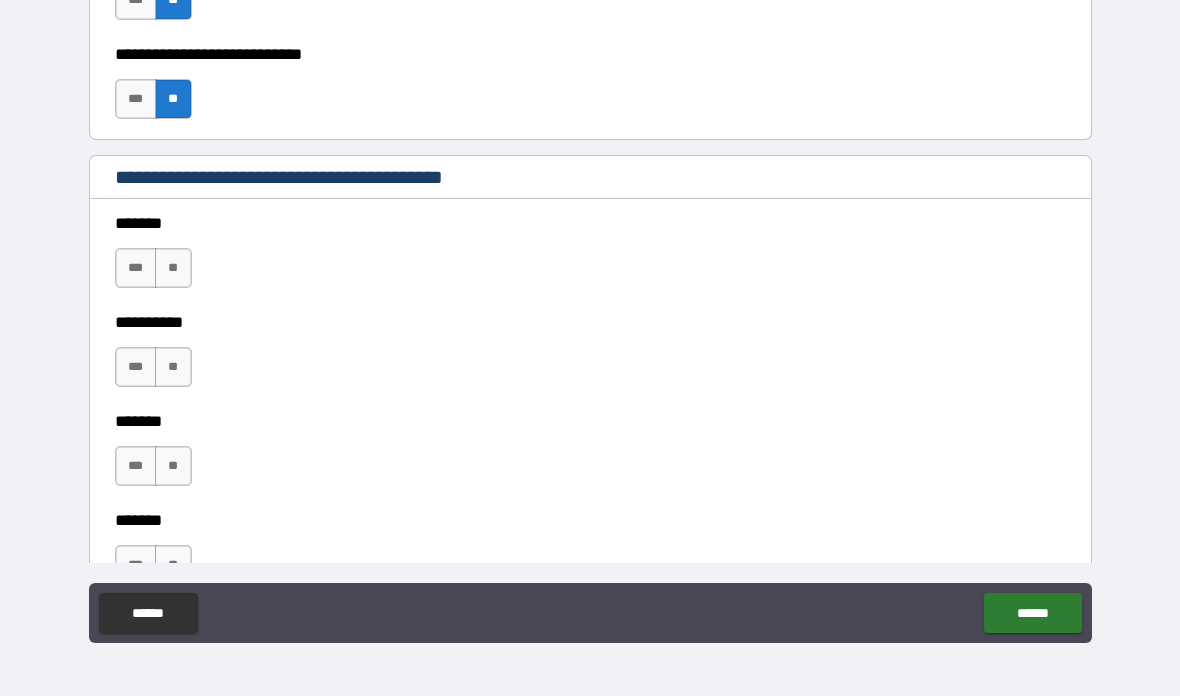 click on "**" at bounding box center (173, 268) 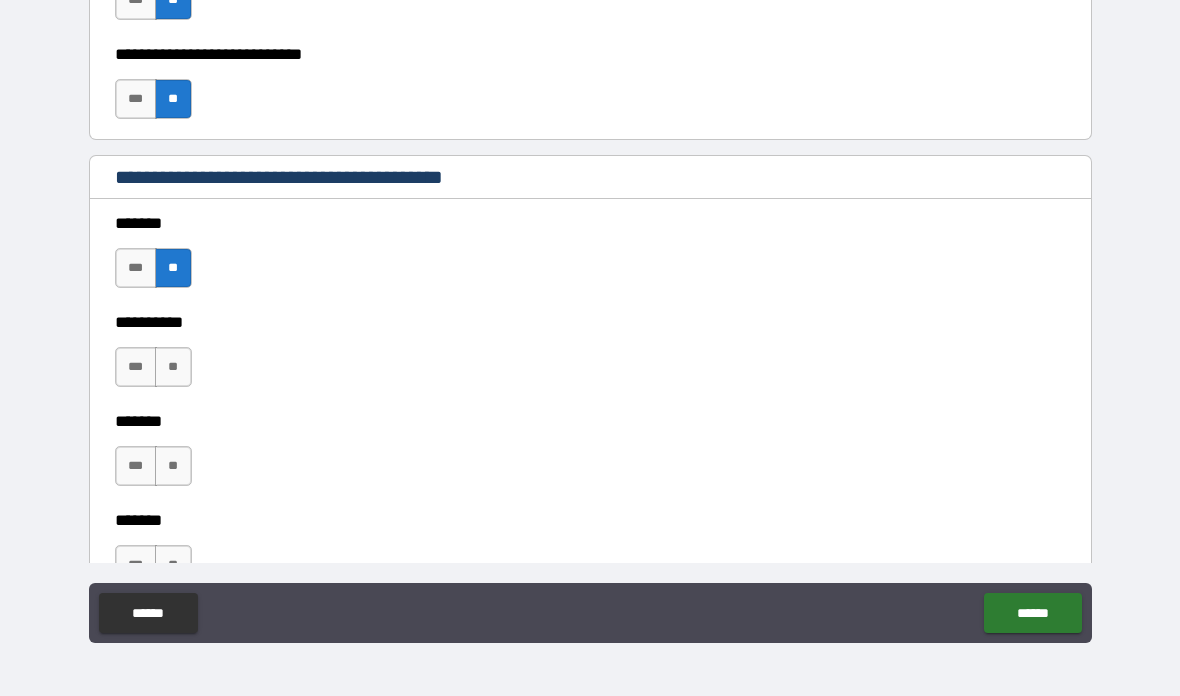 click on "**" at bounding box center (173, 367) 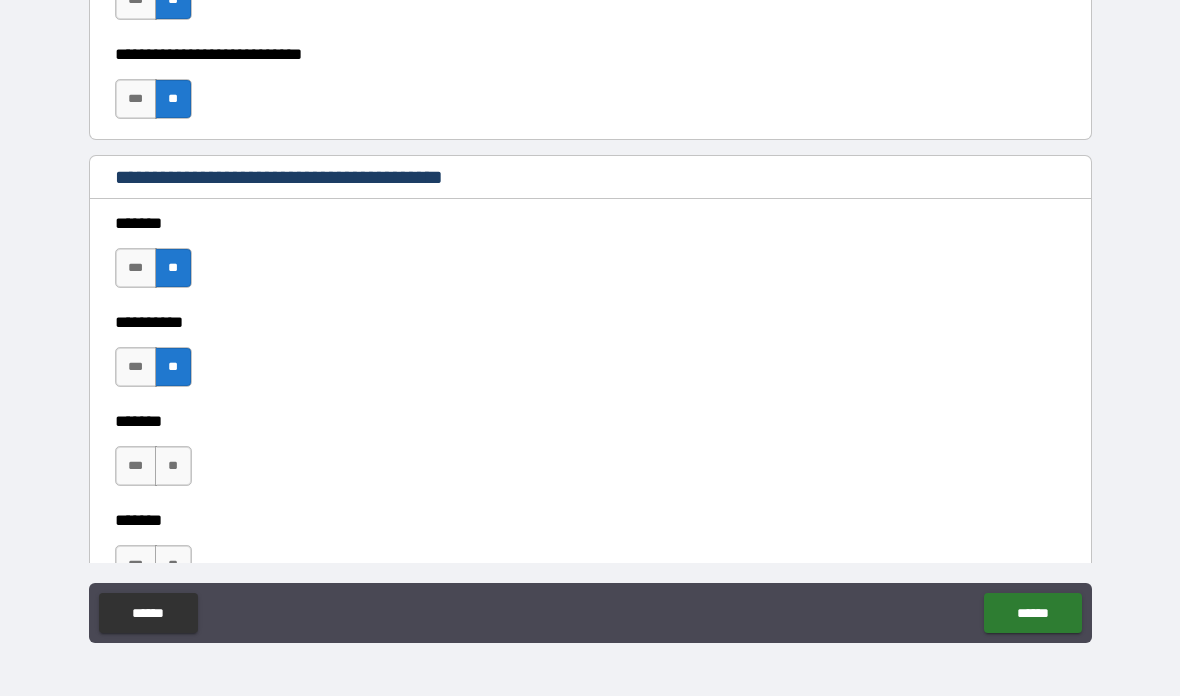 click on "**" at bounding box center (173, 466) 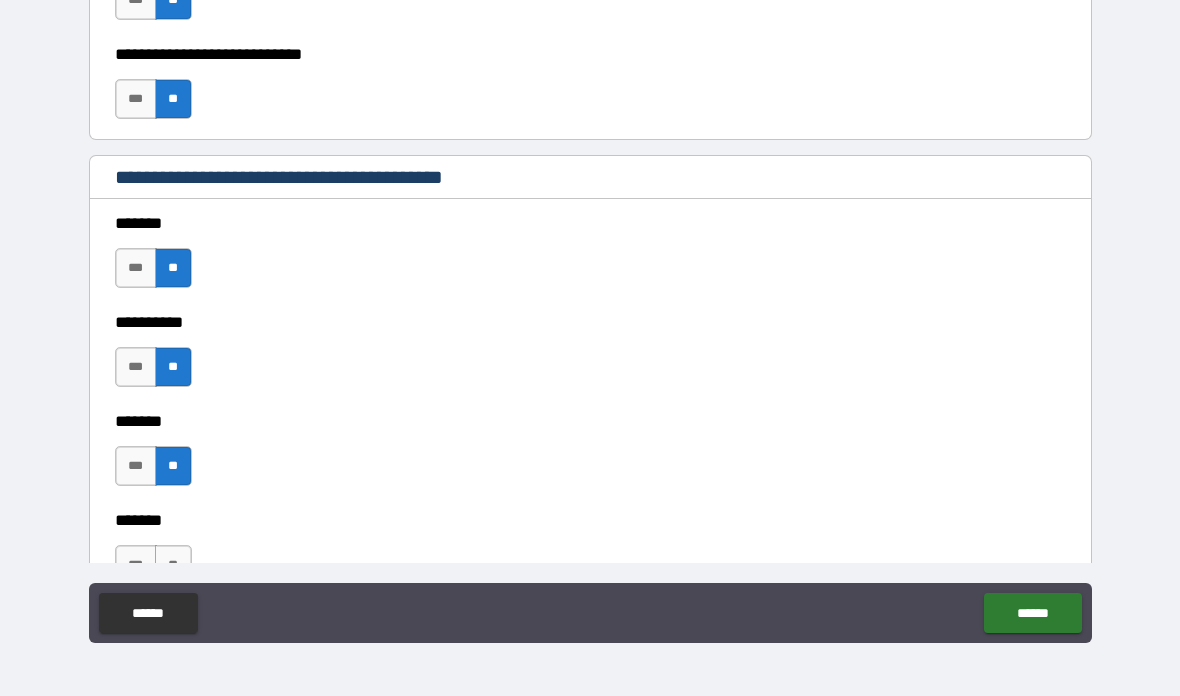 click on "******* *** ** ******* *** **" at bounding box center (590, 506) 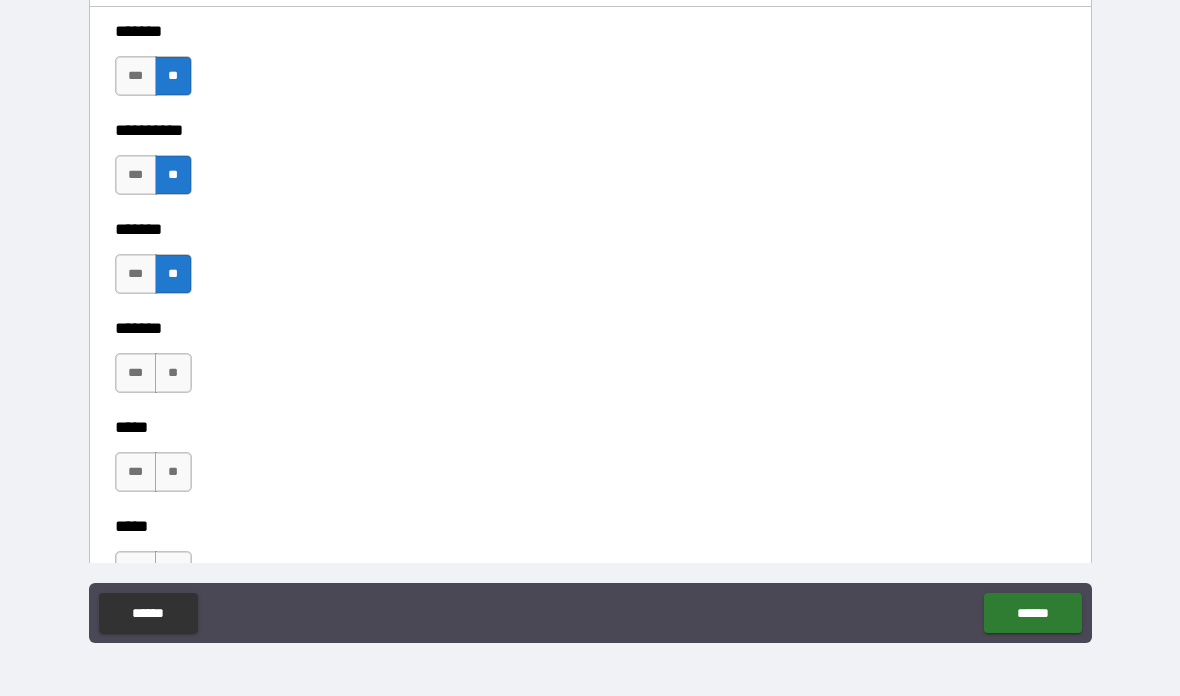 scroll, scrollTop: 1522, scrollLeft: 0, axis: vertical 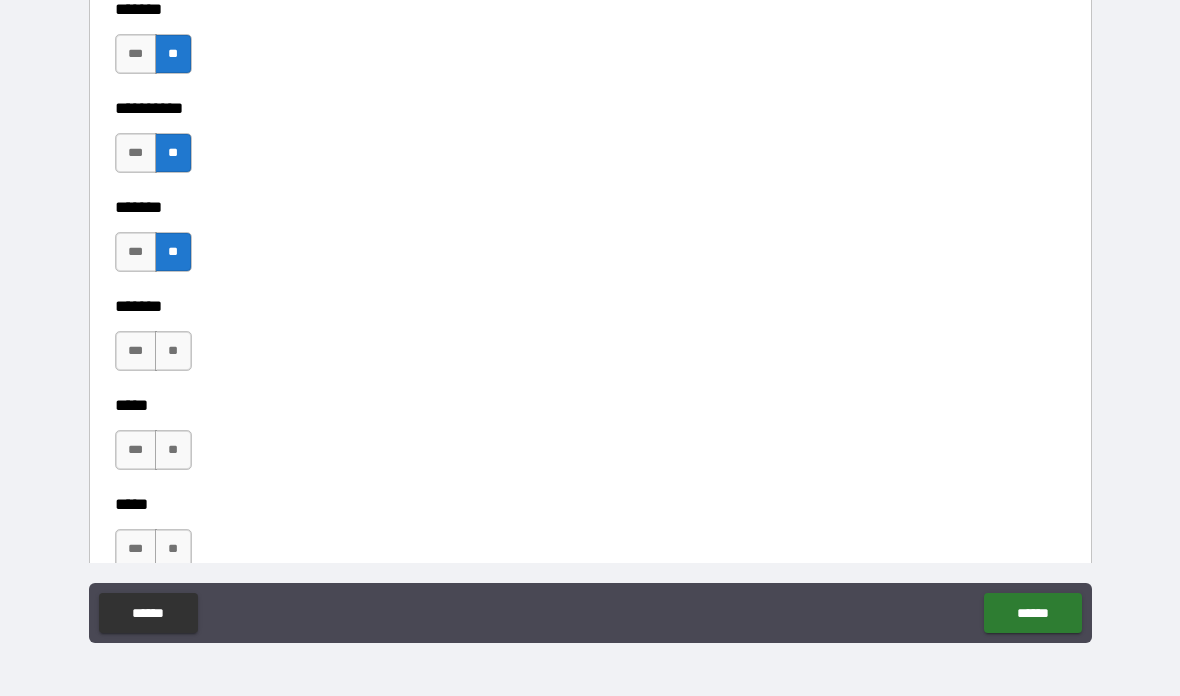 click on "**" at bounding box center (173, 351) 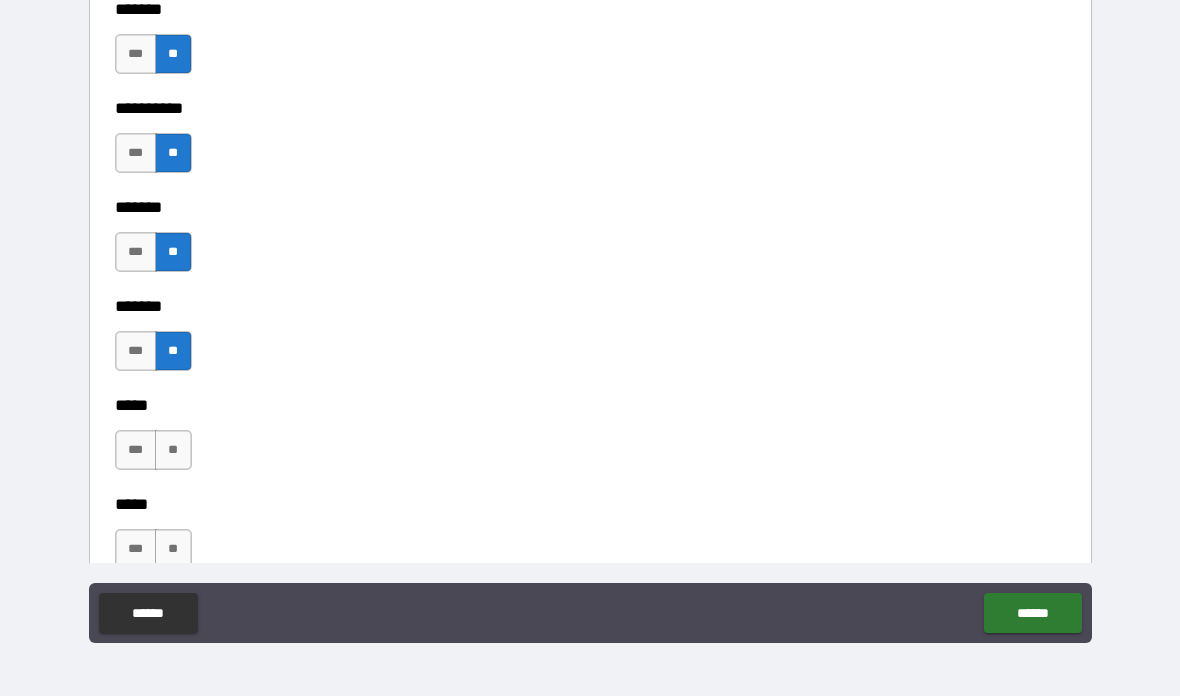 click on "**" at bounding box center [173, 450] 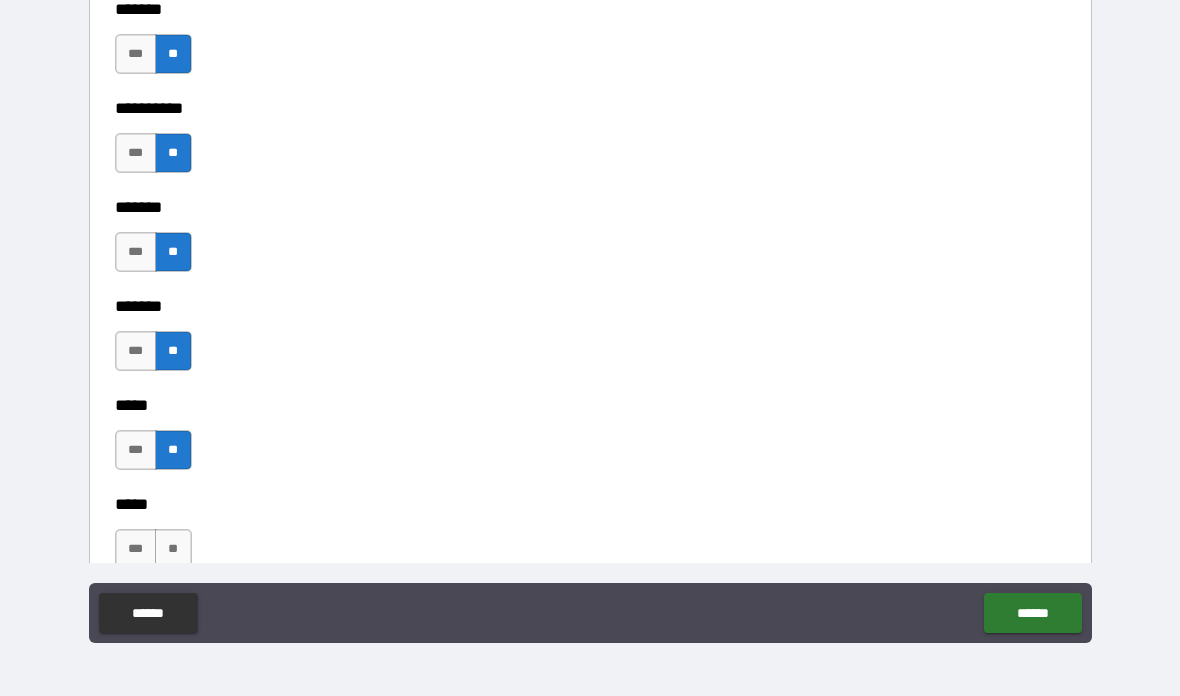 click on "**" at bounding box center [173, 549] 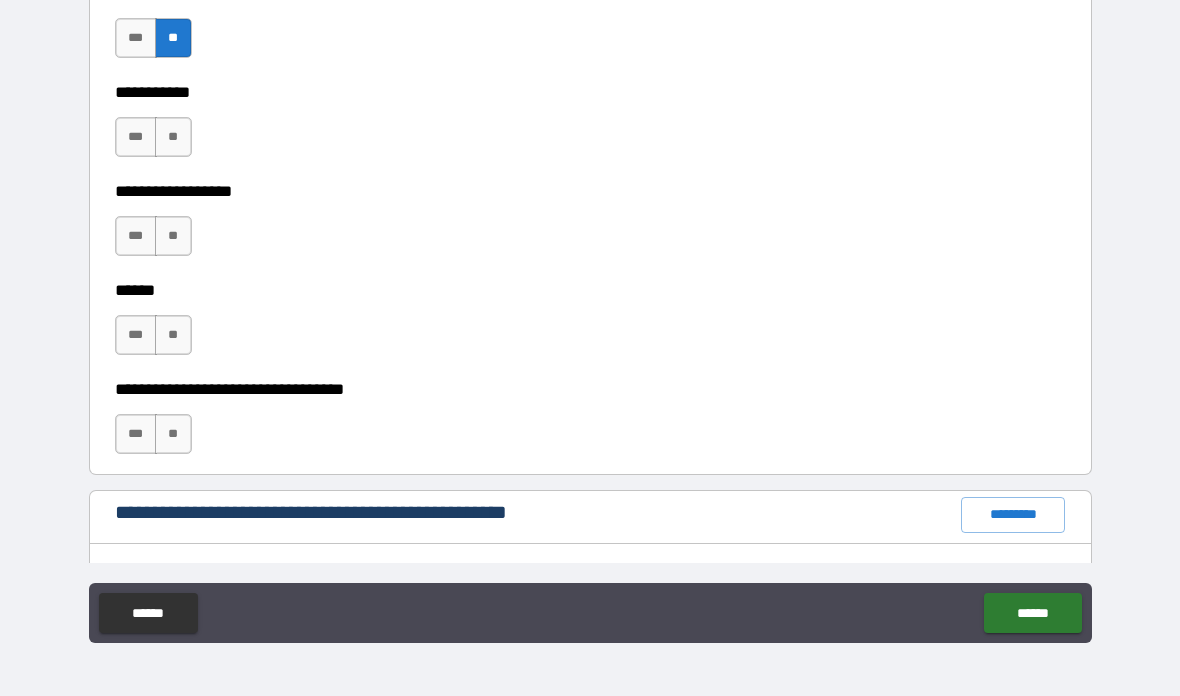scroll, scrollTop: 2034, scrollLeft: 0, axis: vertical 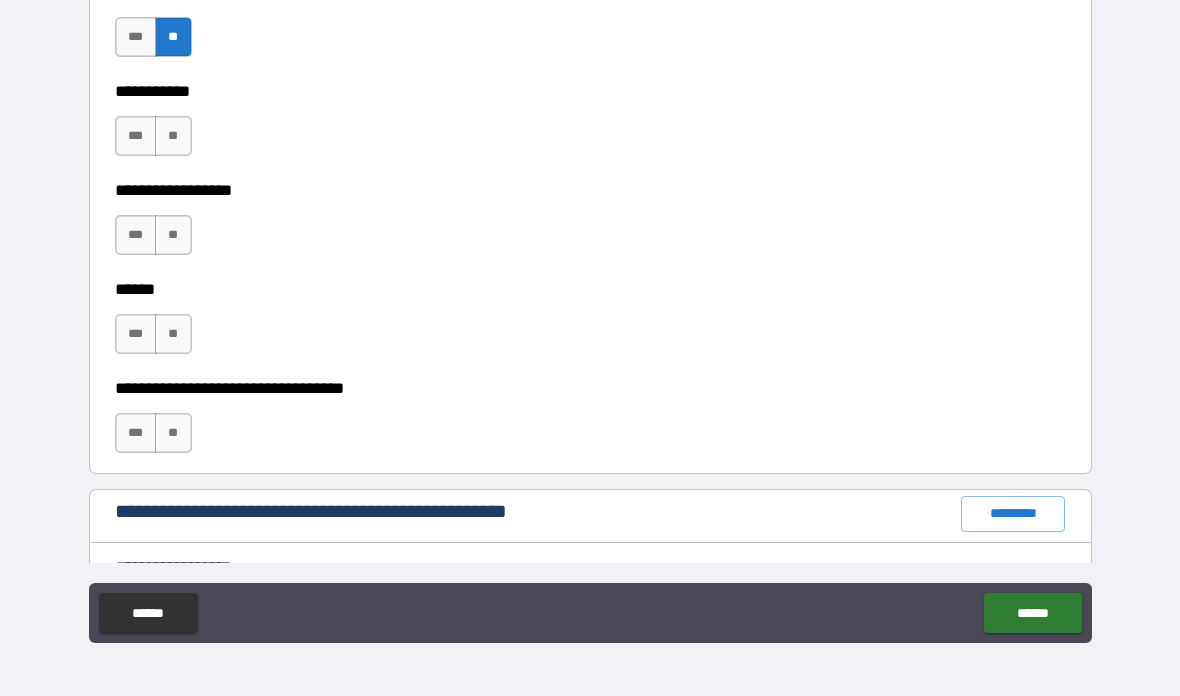 click on "**" at bounding box center [173, 136] 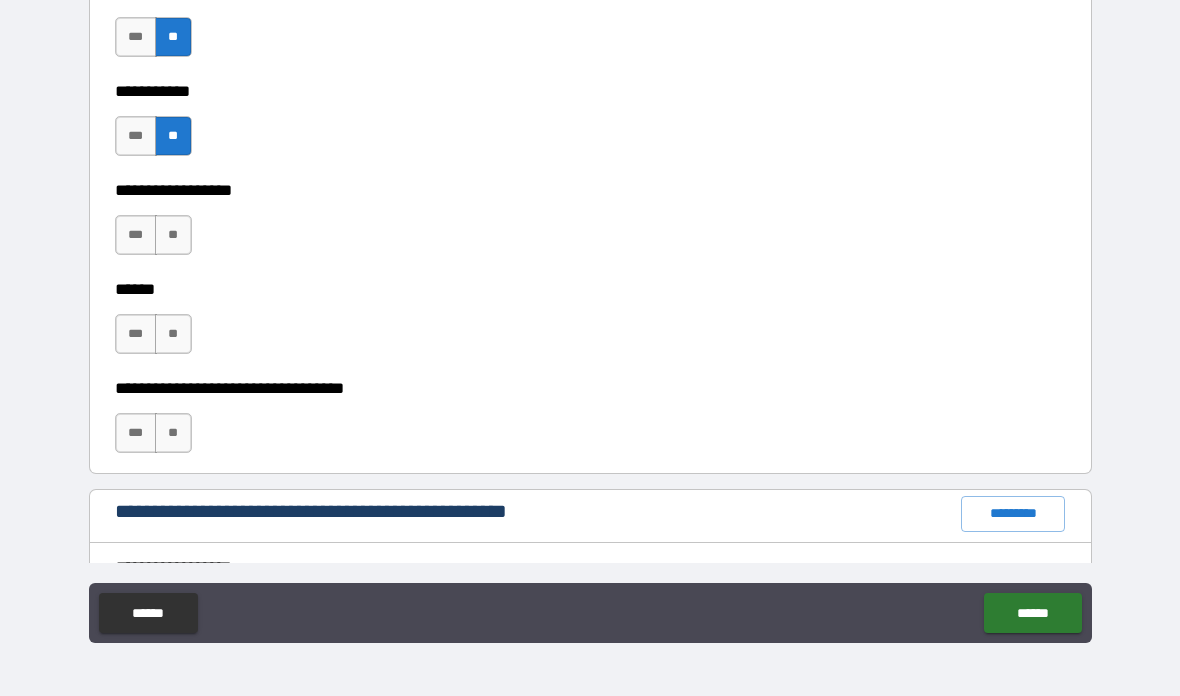 click on "**" at bounding box center (173, 235) 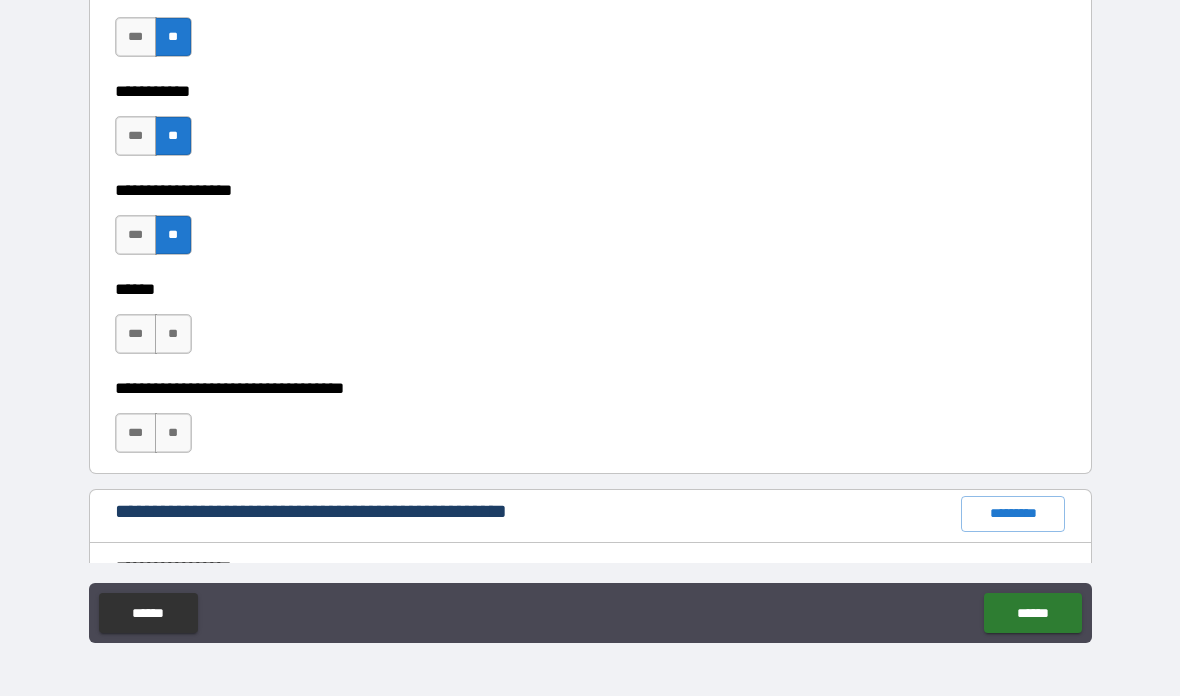 click on "**" at bounding box center (173, 334) 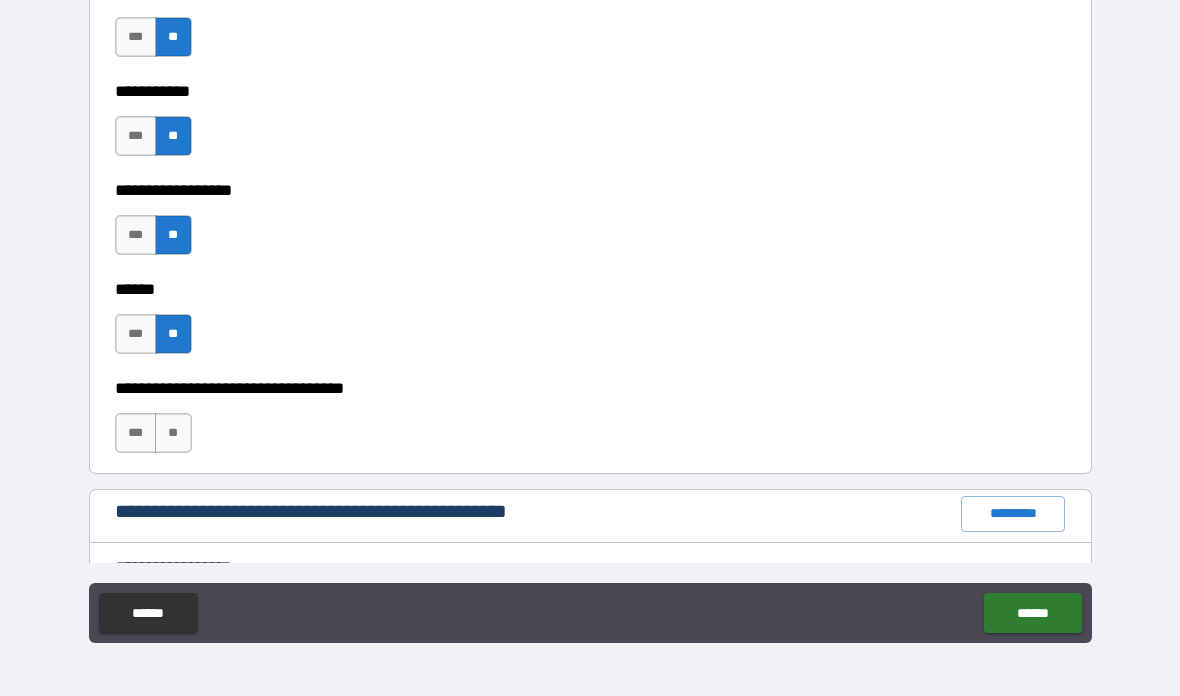 click on "**" at bounding box center (173, 433) 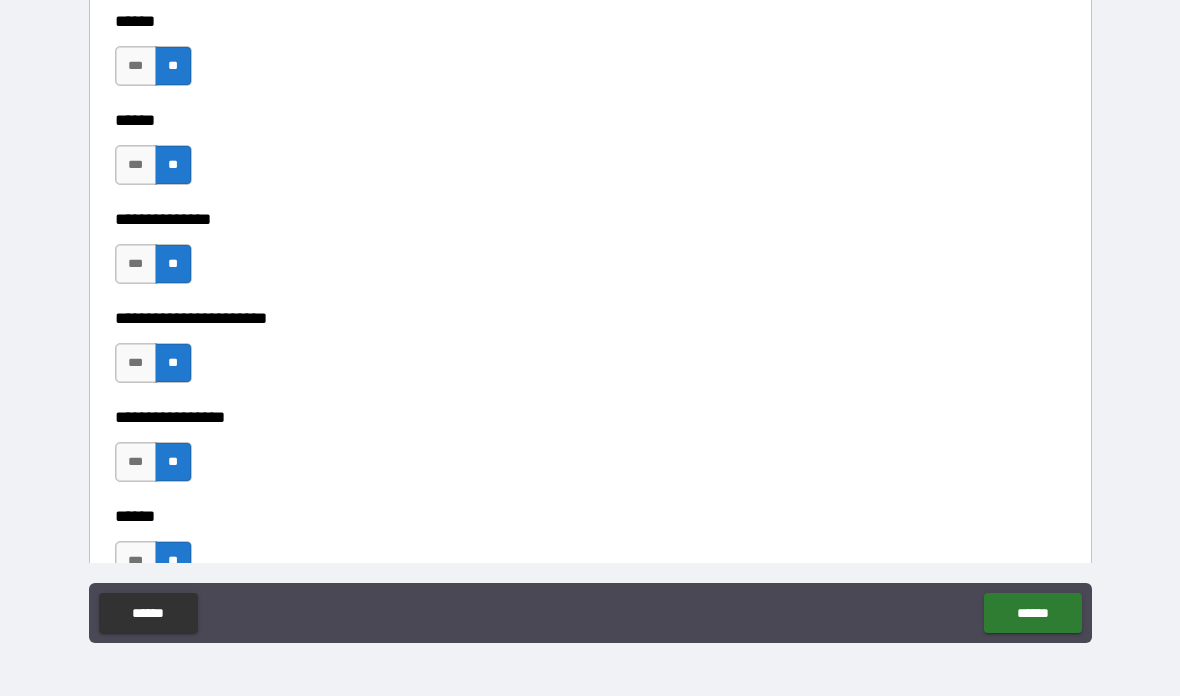 scroll, scrollTop: 2878, scrollLeft: 0, axis: vertical 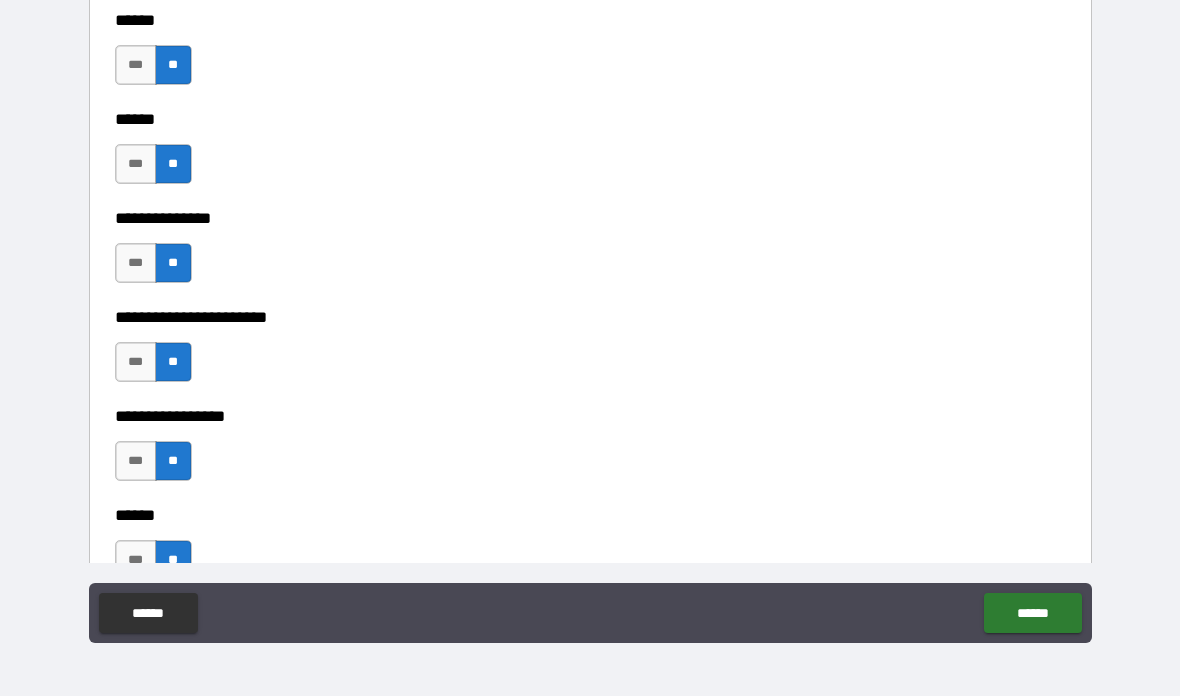 click on "***" at bounding box center [136, 263] 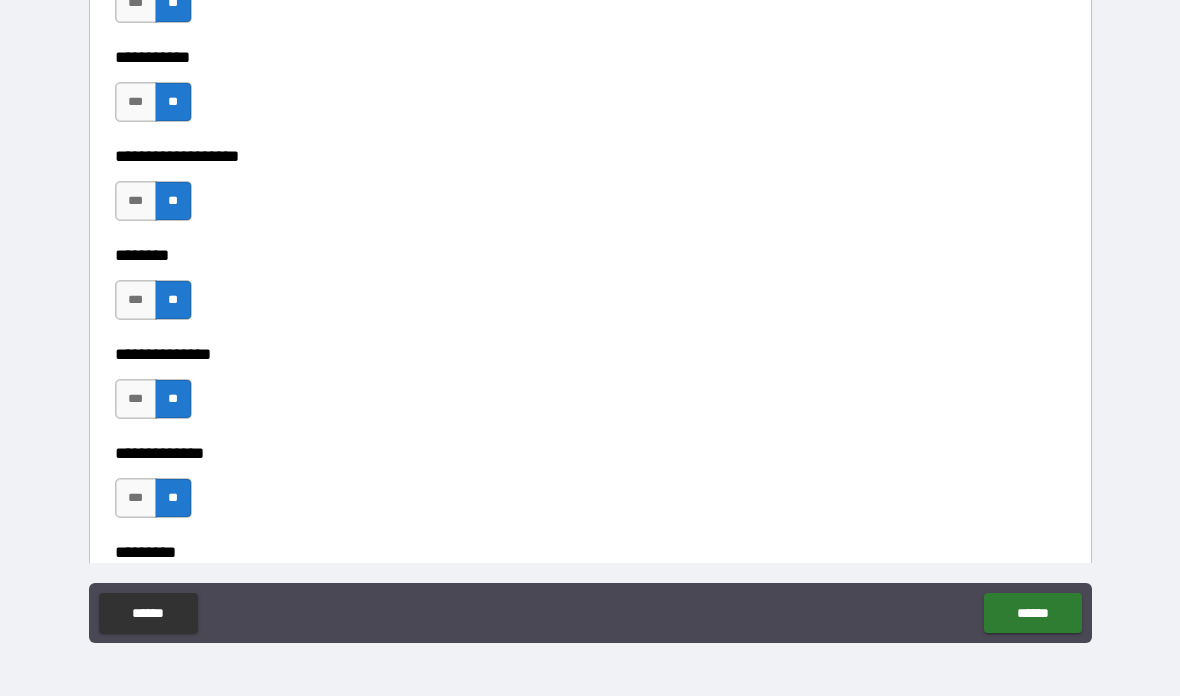 scroll, scrollTop: 4330, scrollLeft: 0, axis: vertical 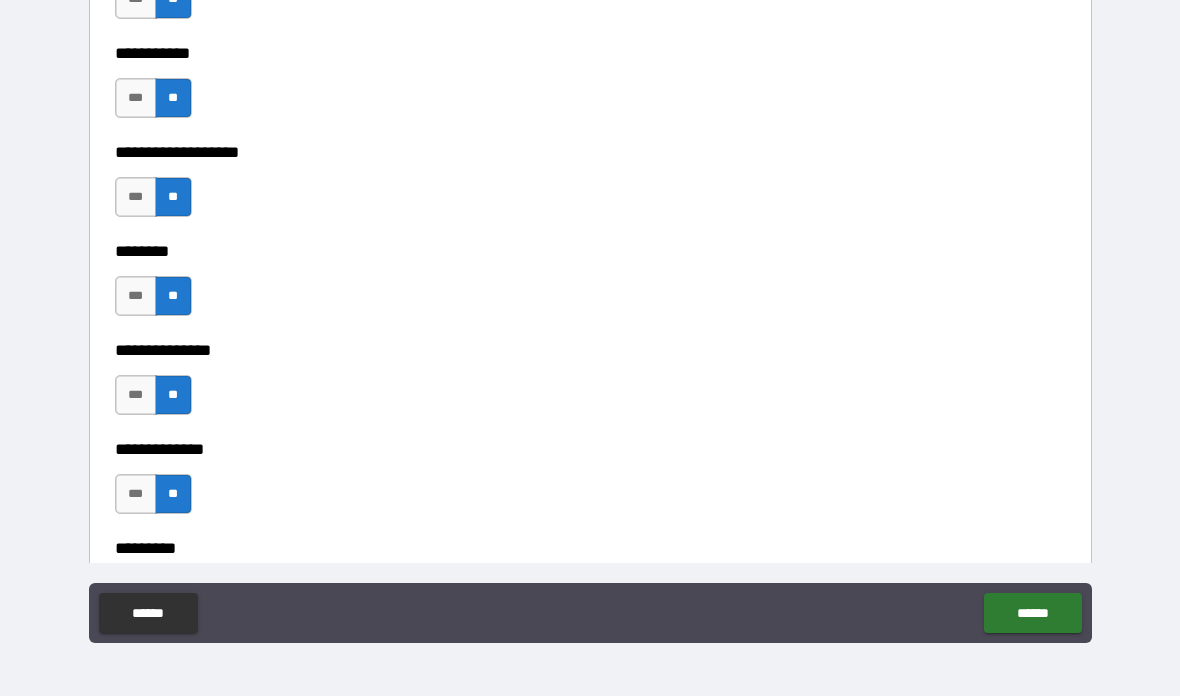 click on "***" at bounding box center (136, 296) 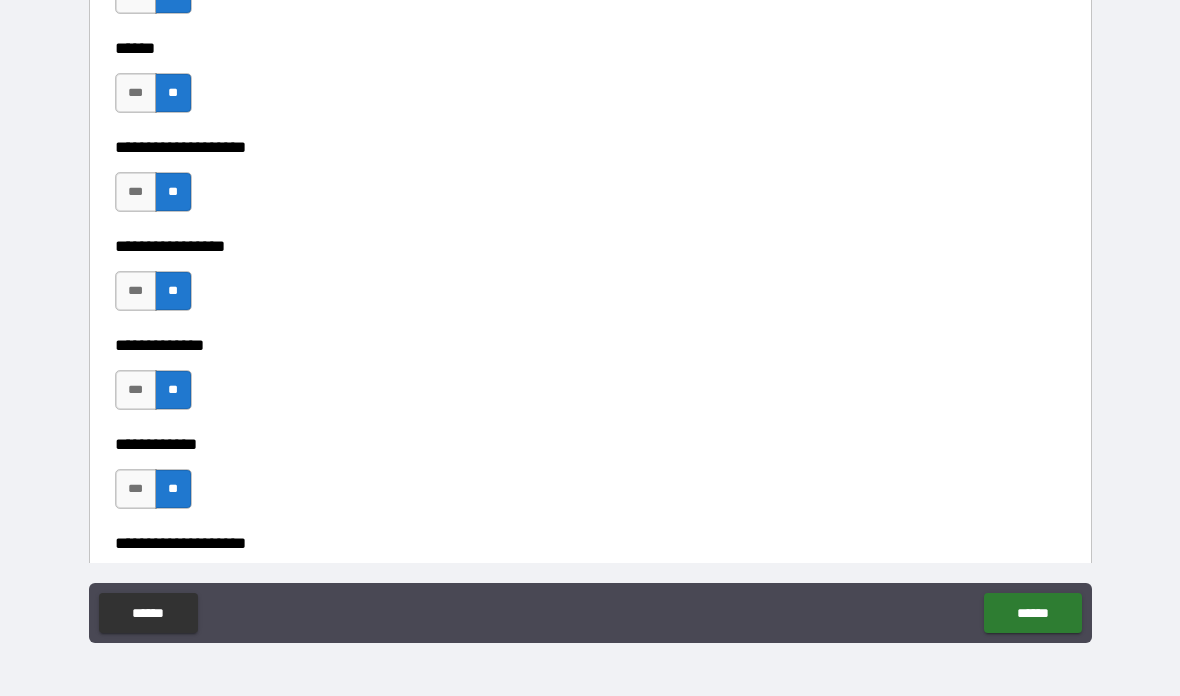 scroll, scrollTop: 6614, scrollLeft: 0, axis: vertical 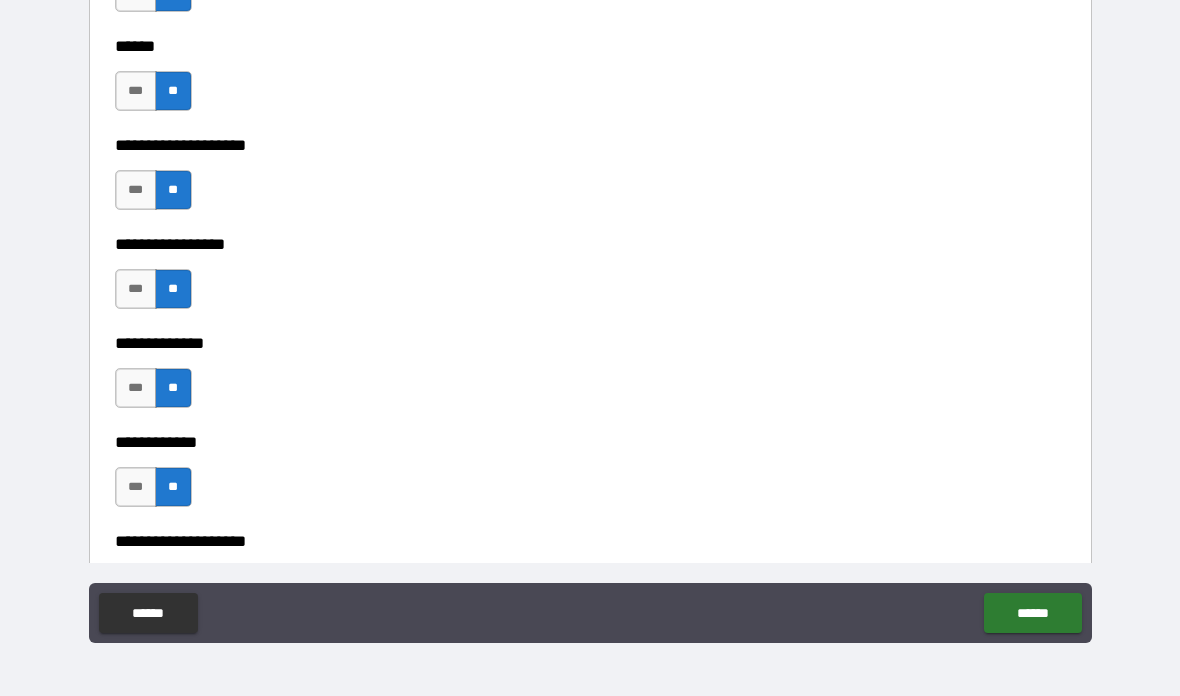 click on "***" at bounding box center [136, 190] 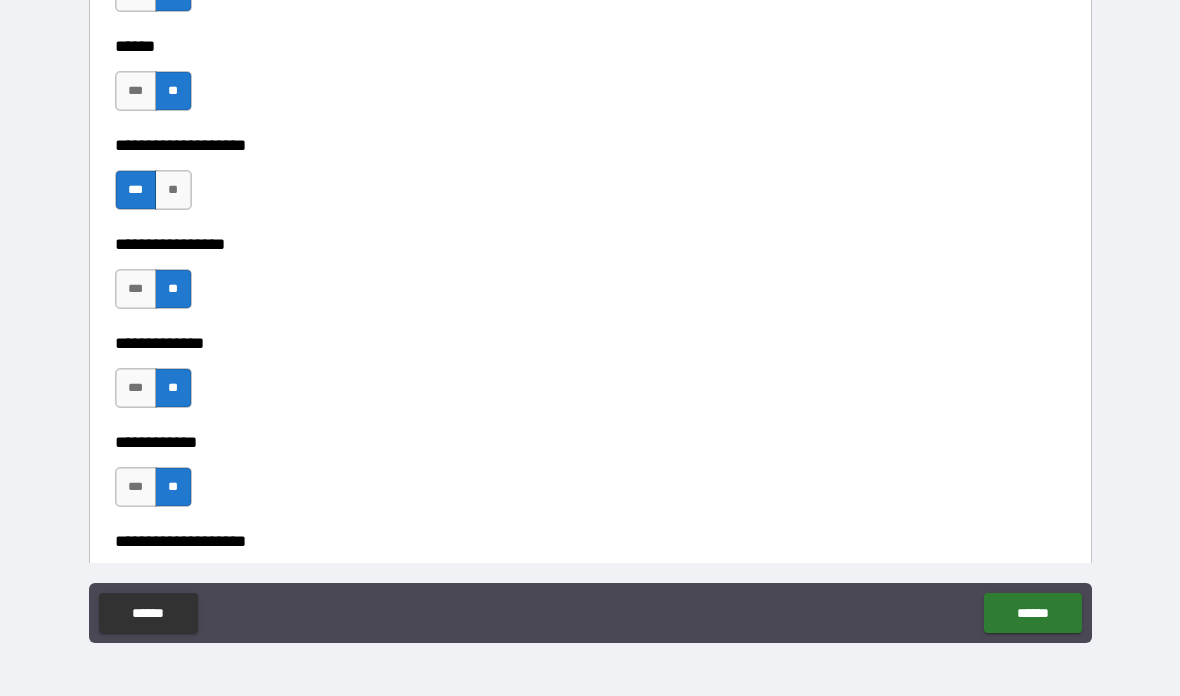 click on "***" at bounding box center (136, 289) 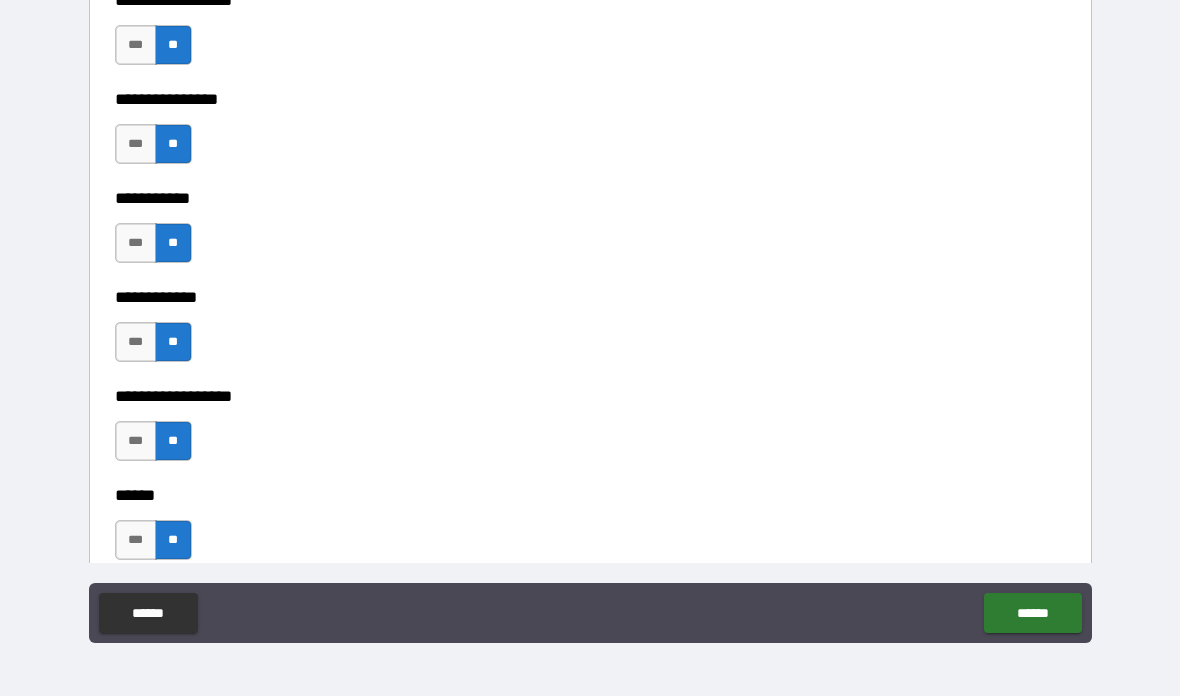 scroll, scrollTop: 9433, scrollLeft: 0, axis: vertical 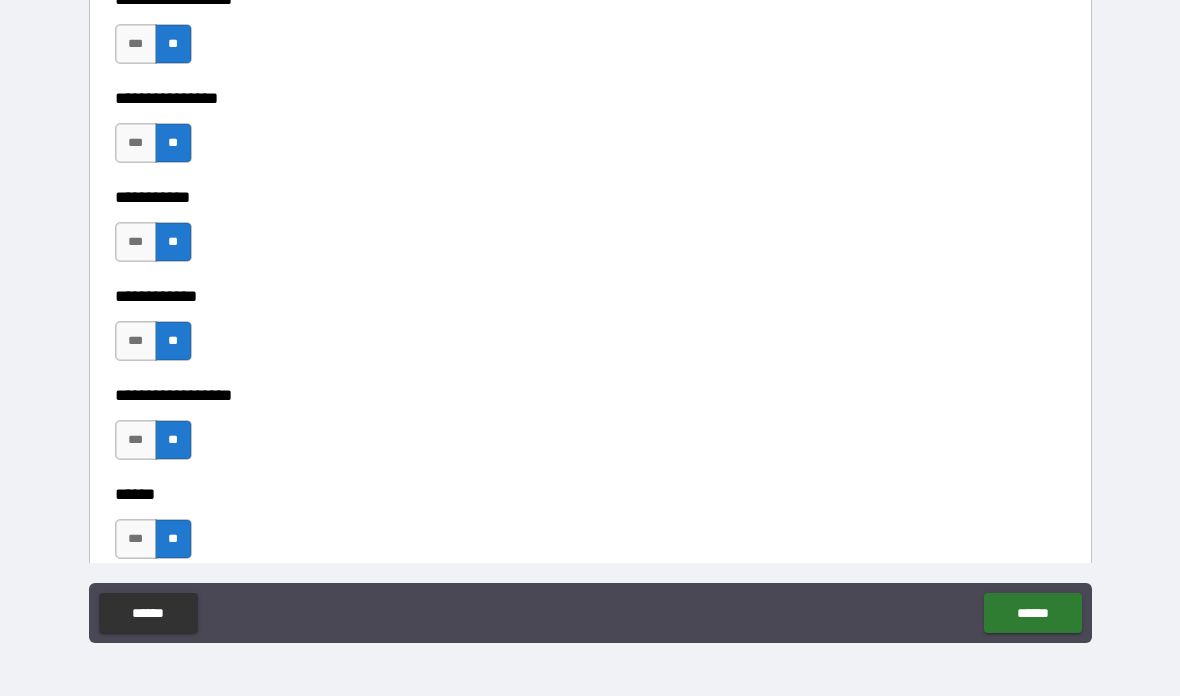 click on "***" at bounding box center (136, 143) 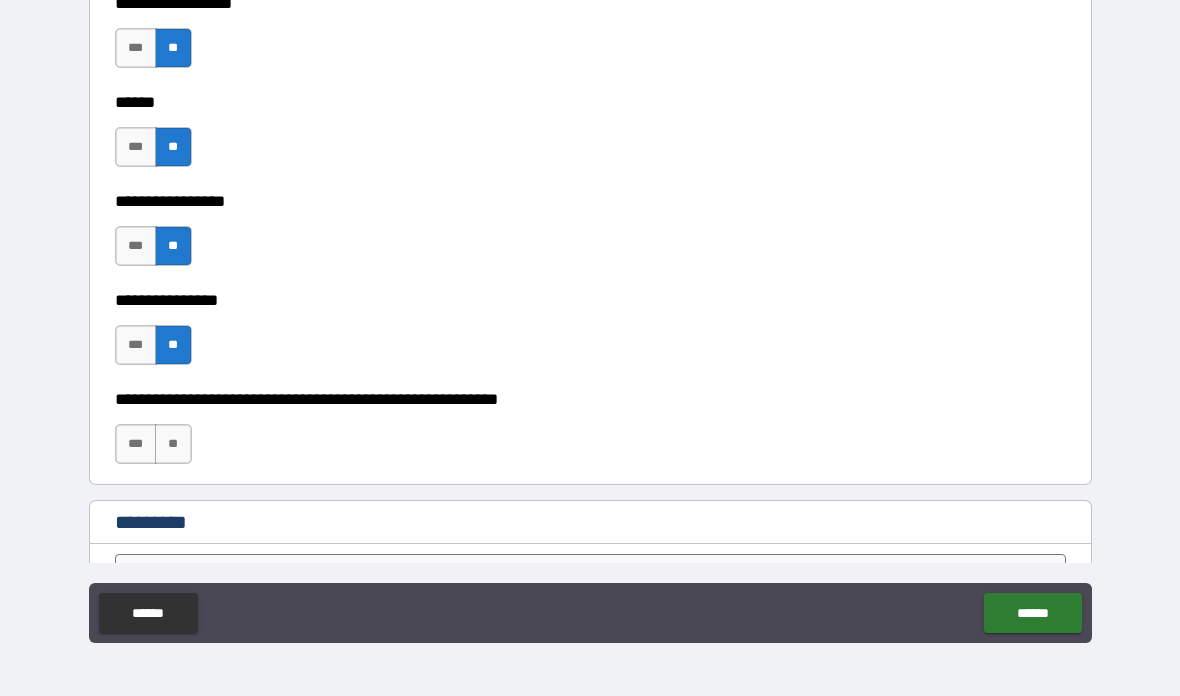 scroll, scrollTop: 9826, scrollLeft: 0, axis: vertical 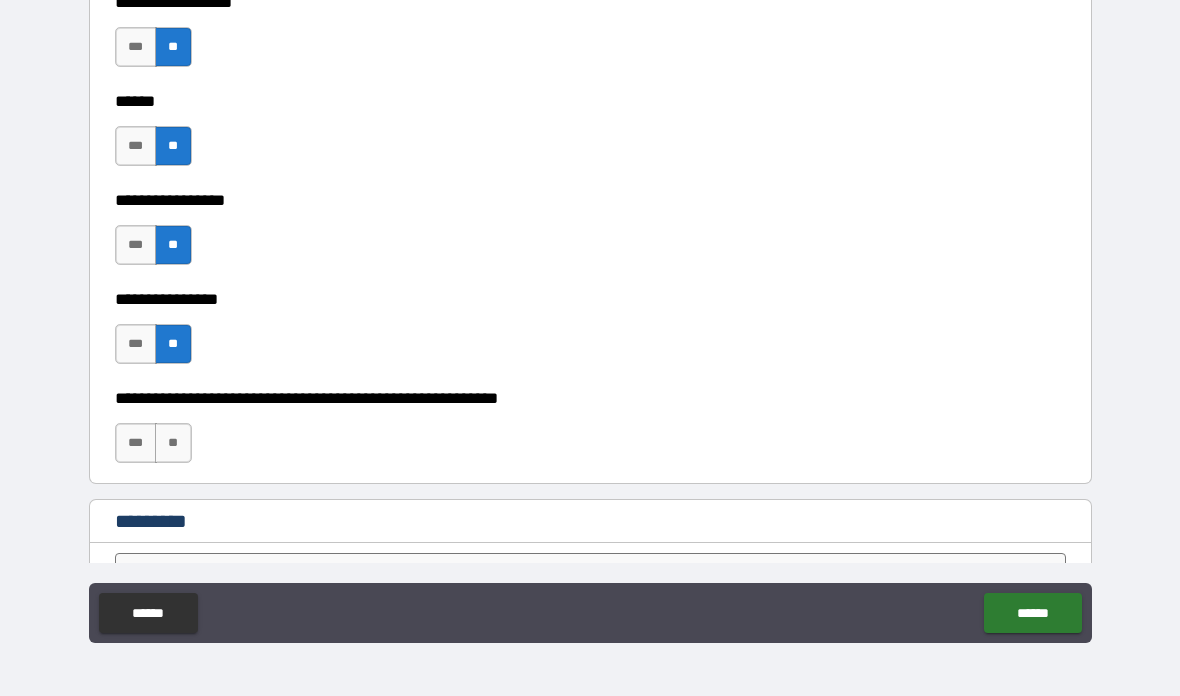 click on "**" at bounding box center (173, 443) 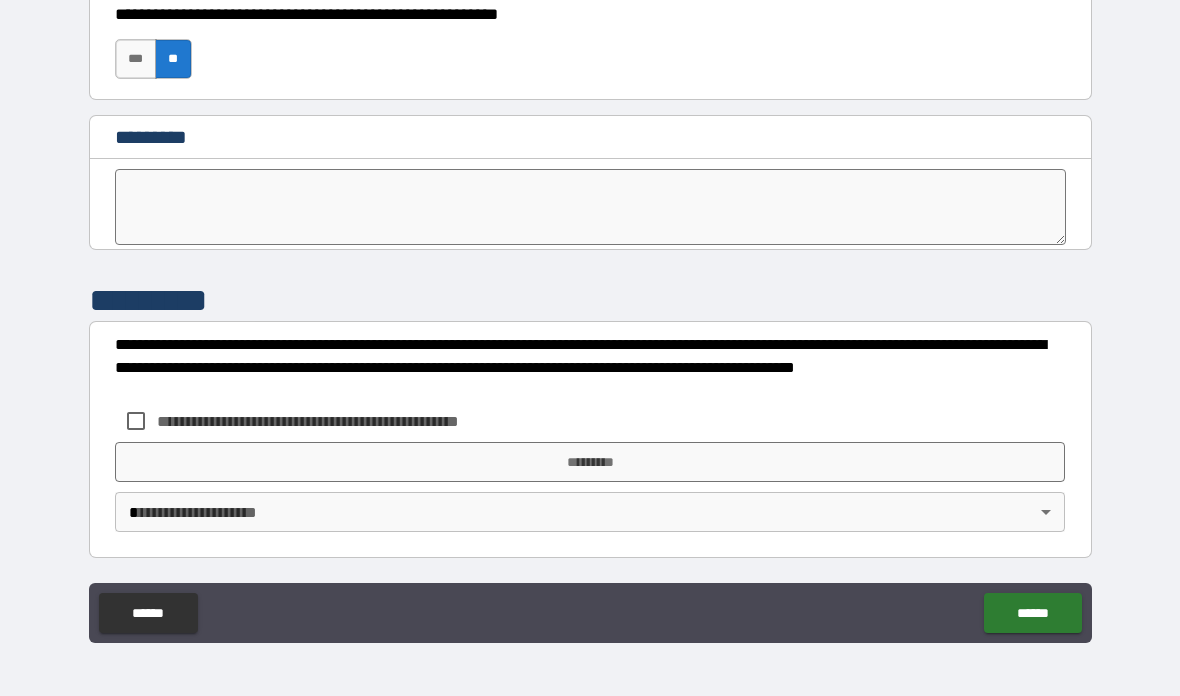 scroll, scrollTop: 10210, scrollLeft: 0, axis: vertical 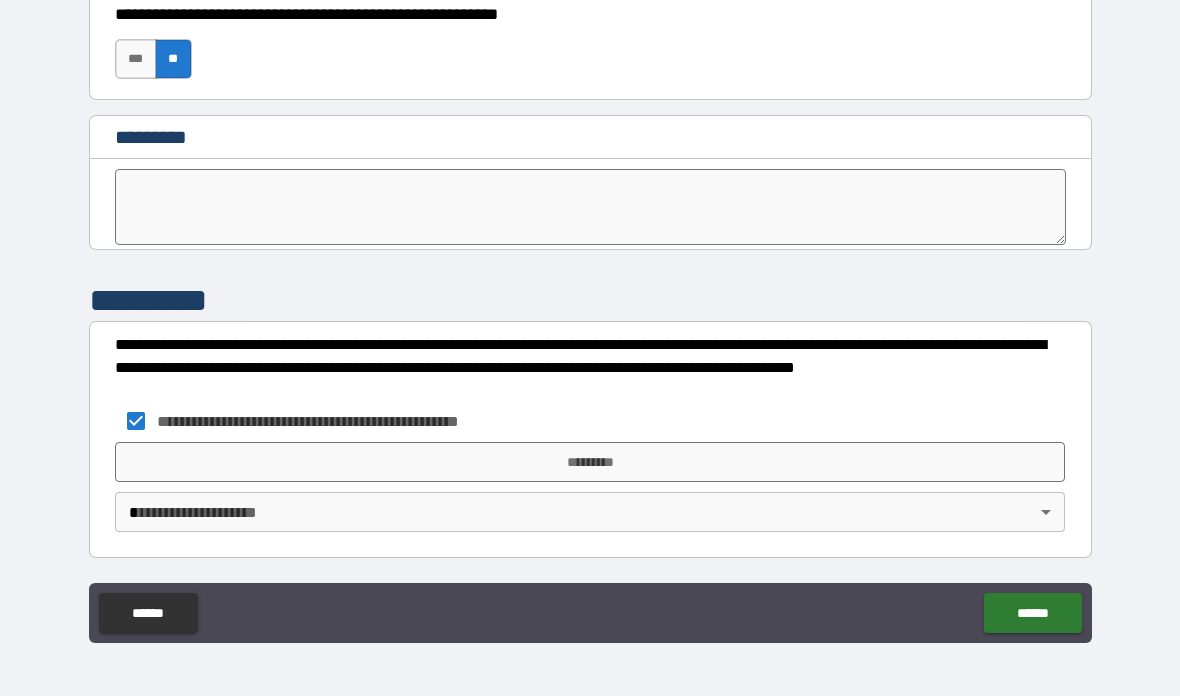 click on "*********" at bounding box center [590, 462] 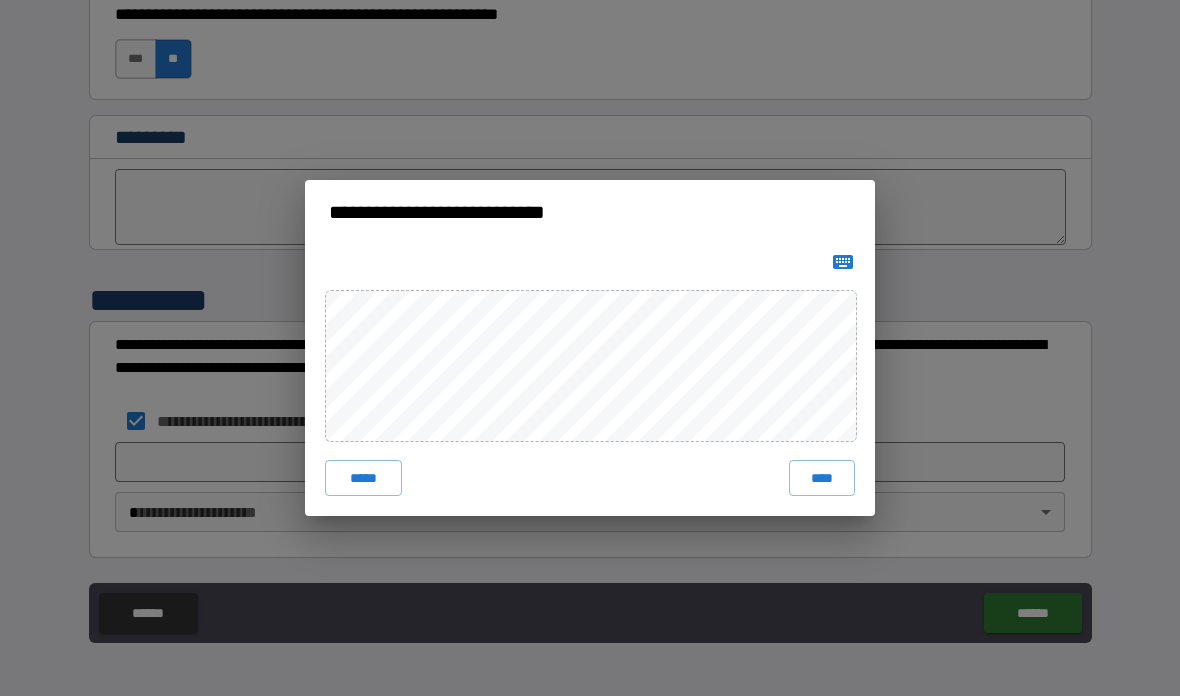 click on "*****" at bounding box center [363, 478] 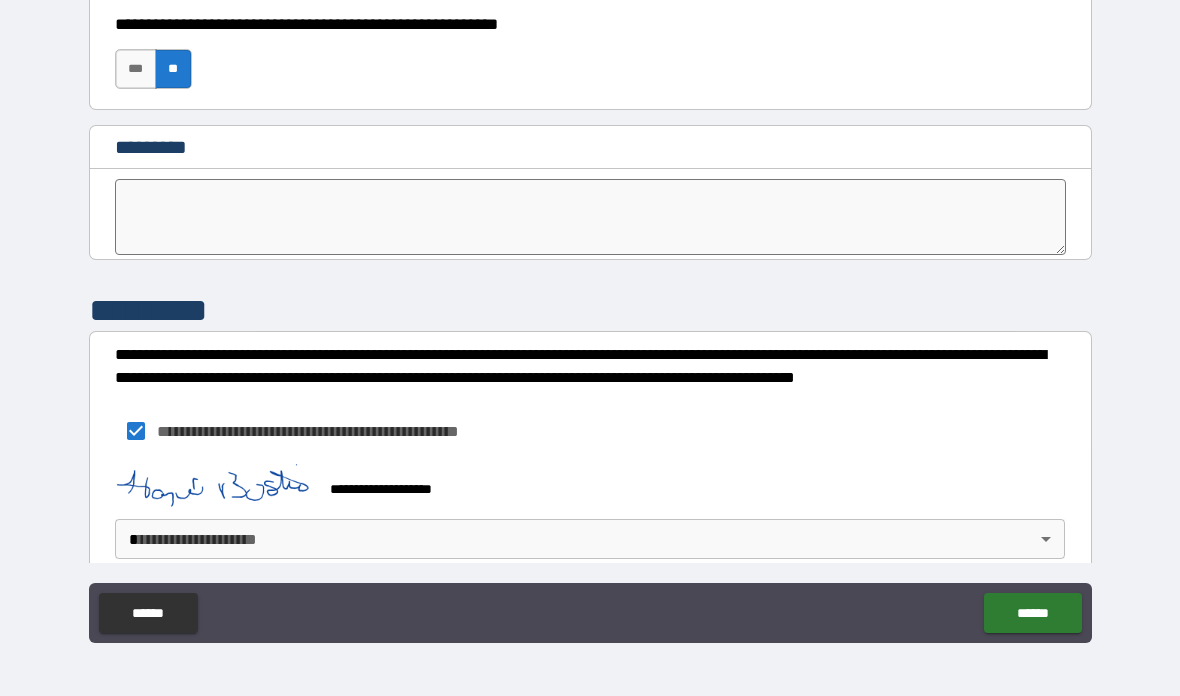 click on "**********" at bounding box center [590, 308] 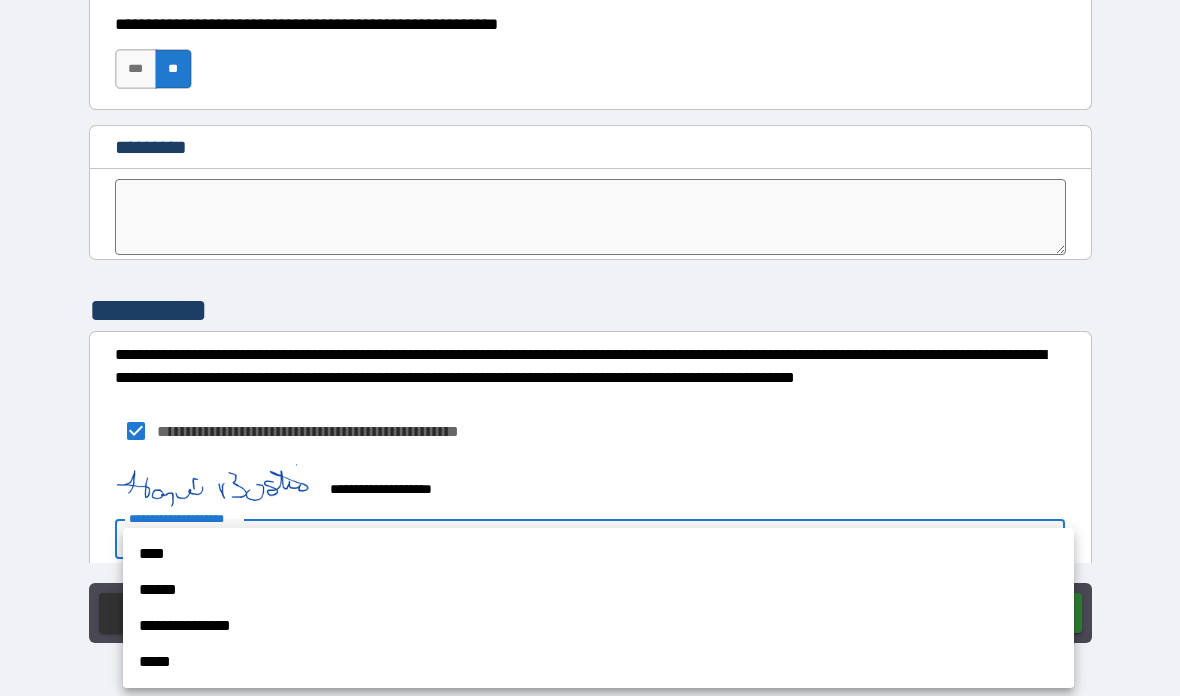 click on "****" at bounding box center [598, 554] 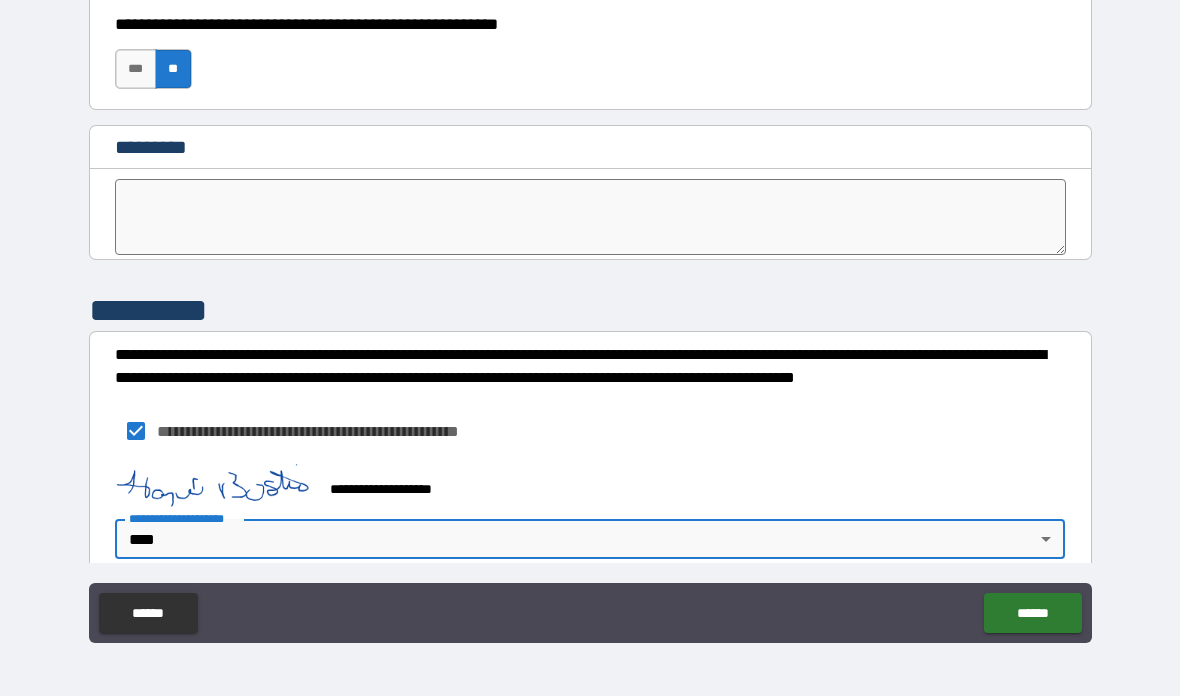 click on "******" at bounding box center (1032, 613) 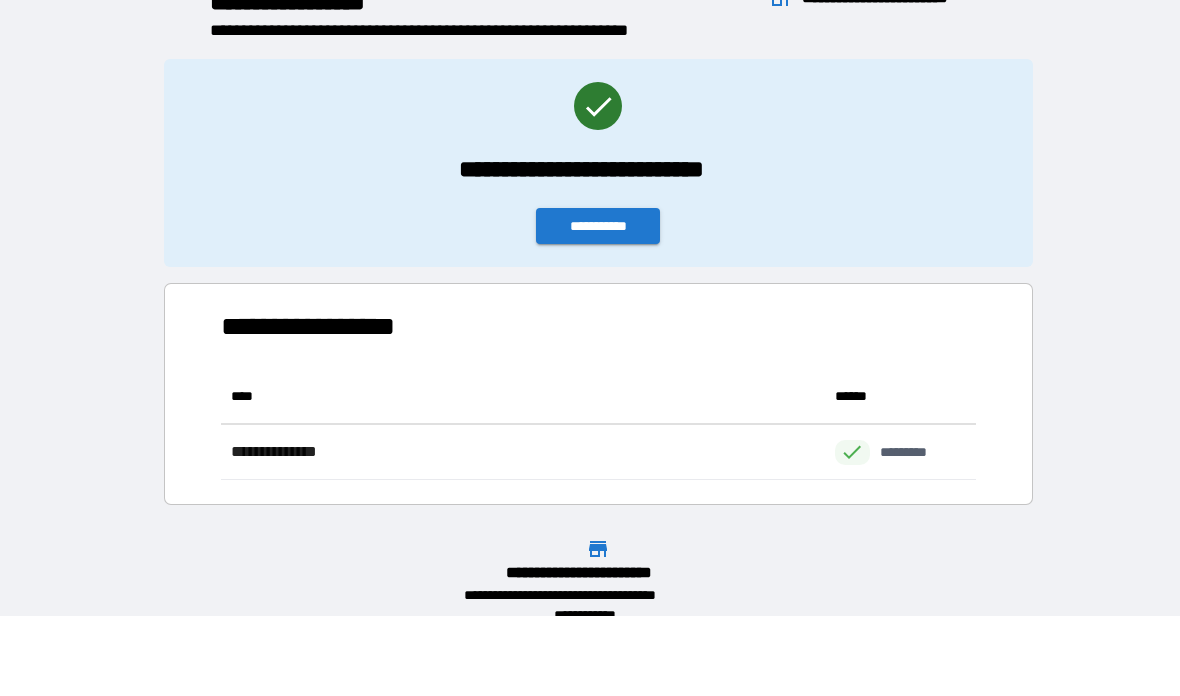scroll, scrollTop: 111, scrollLeft: 755, axis: both 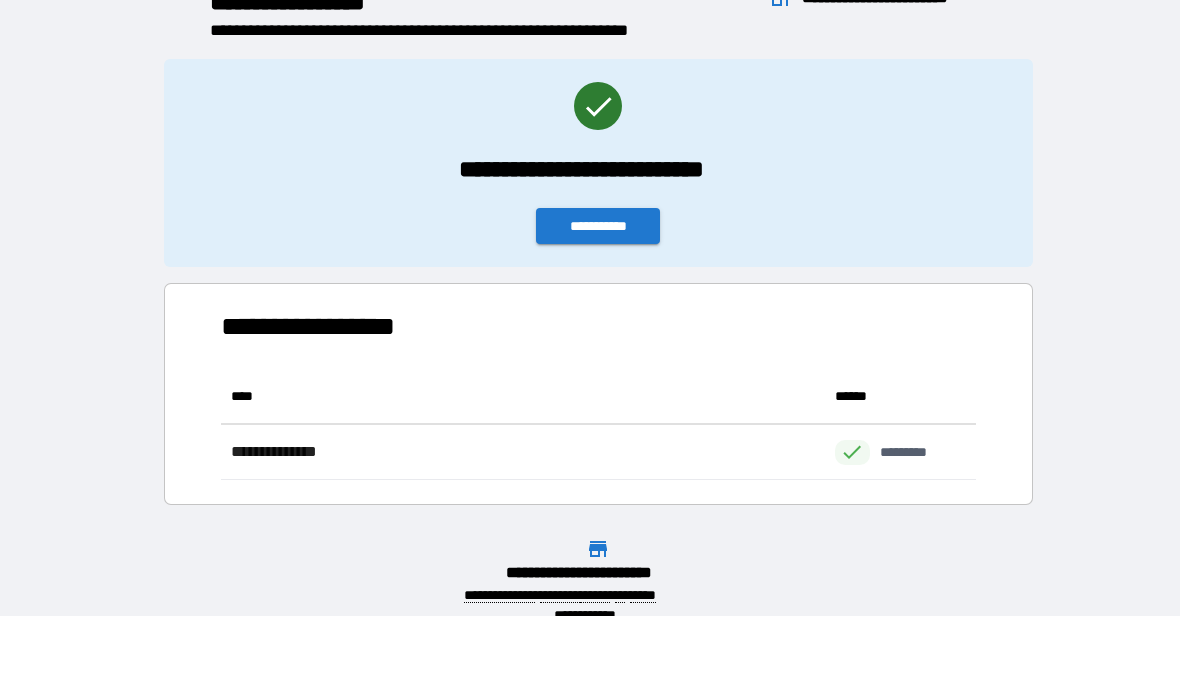 click on "**********" at bounding box center (598, 226) 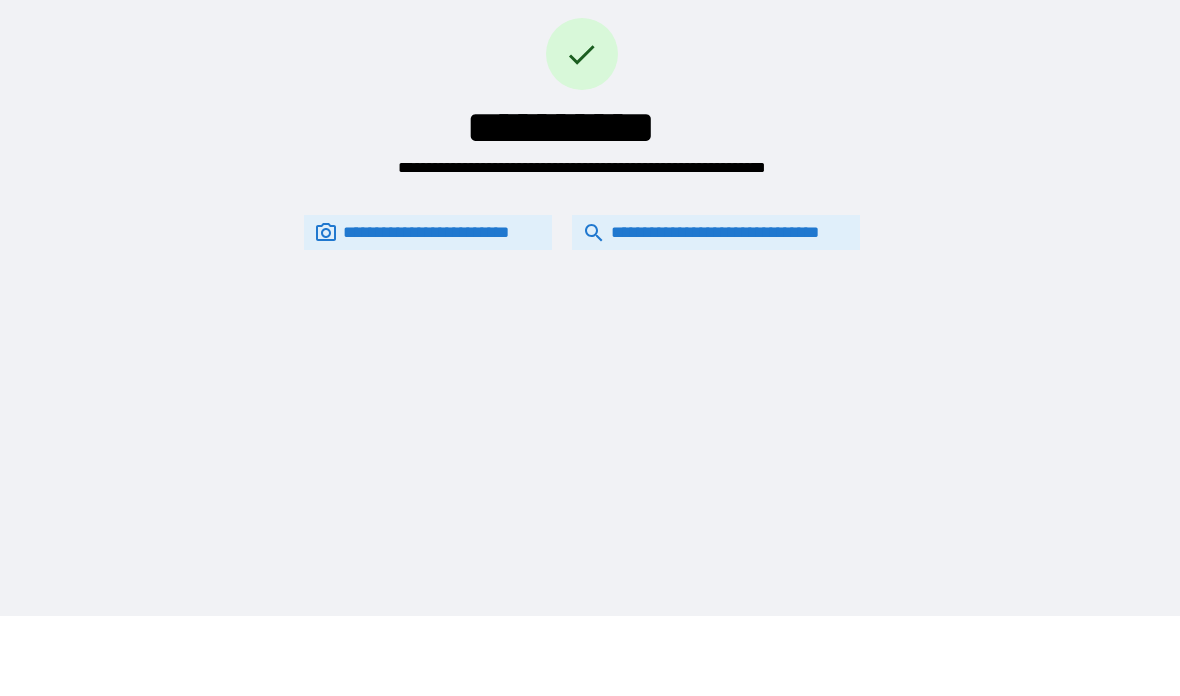 click on "**********" at bounding box center [716, 232] 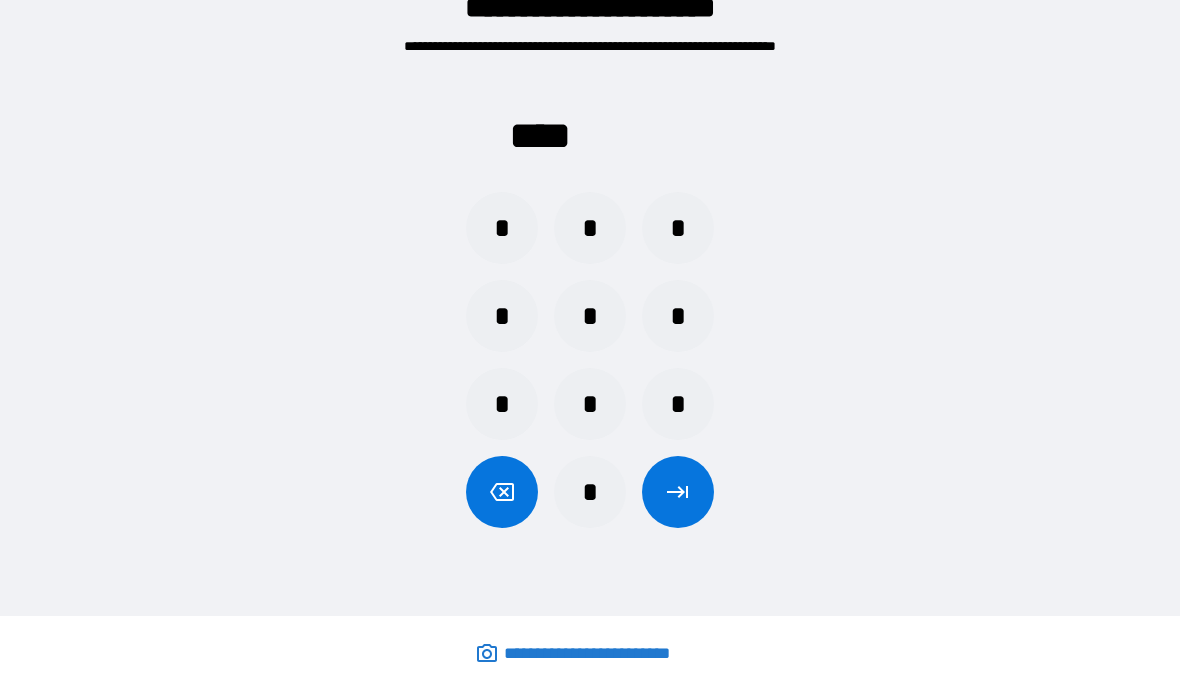 click on "*" at bounding box center (678, 404) 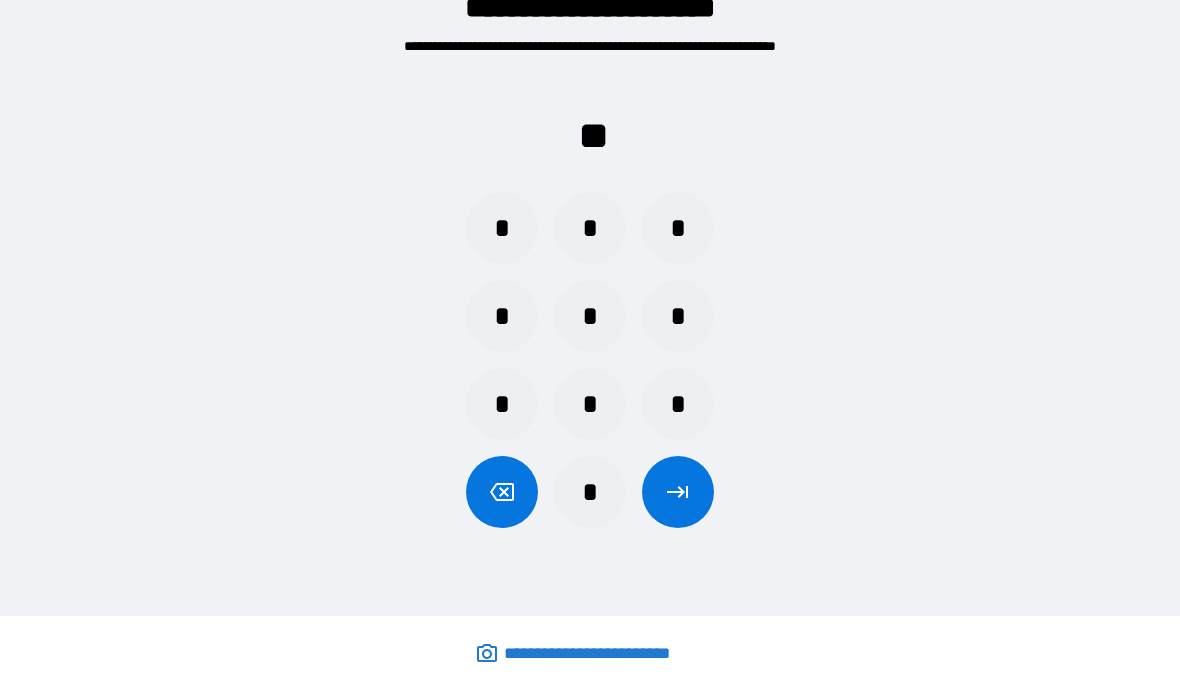 click on "*" at bounding box center [678, 404] 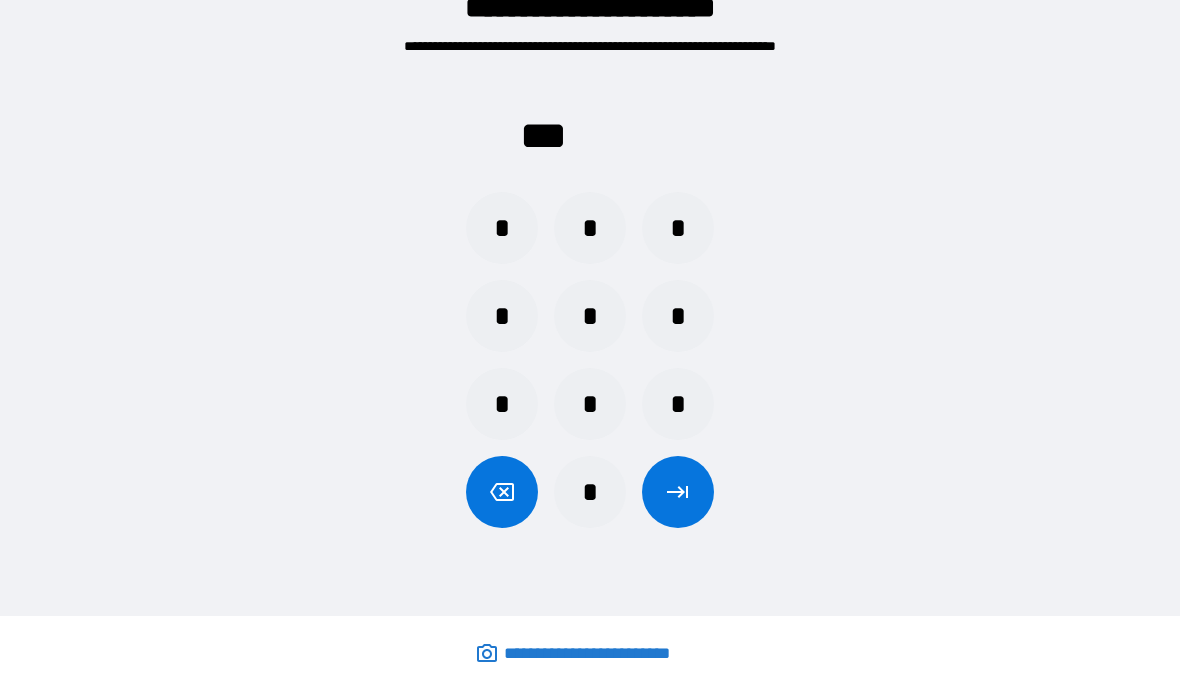 click on "*" at bounding box center (678, 404) 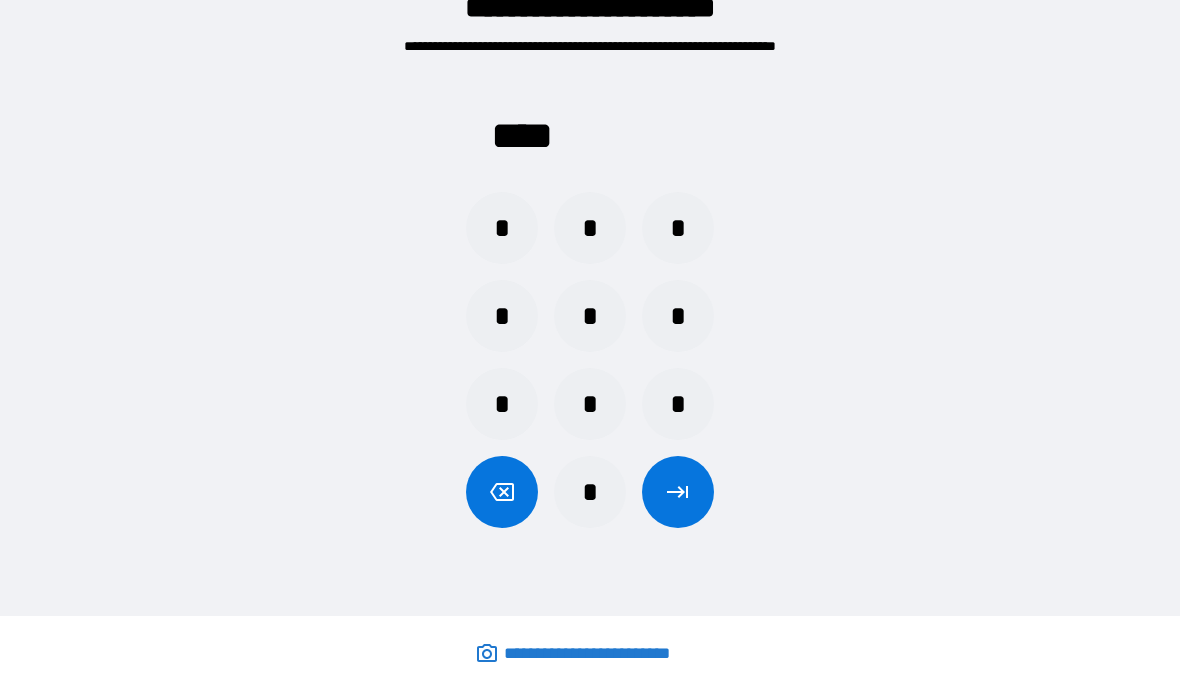 click 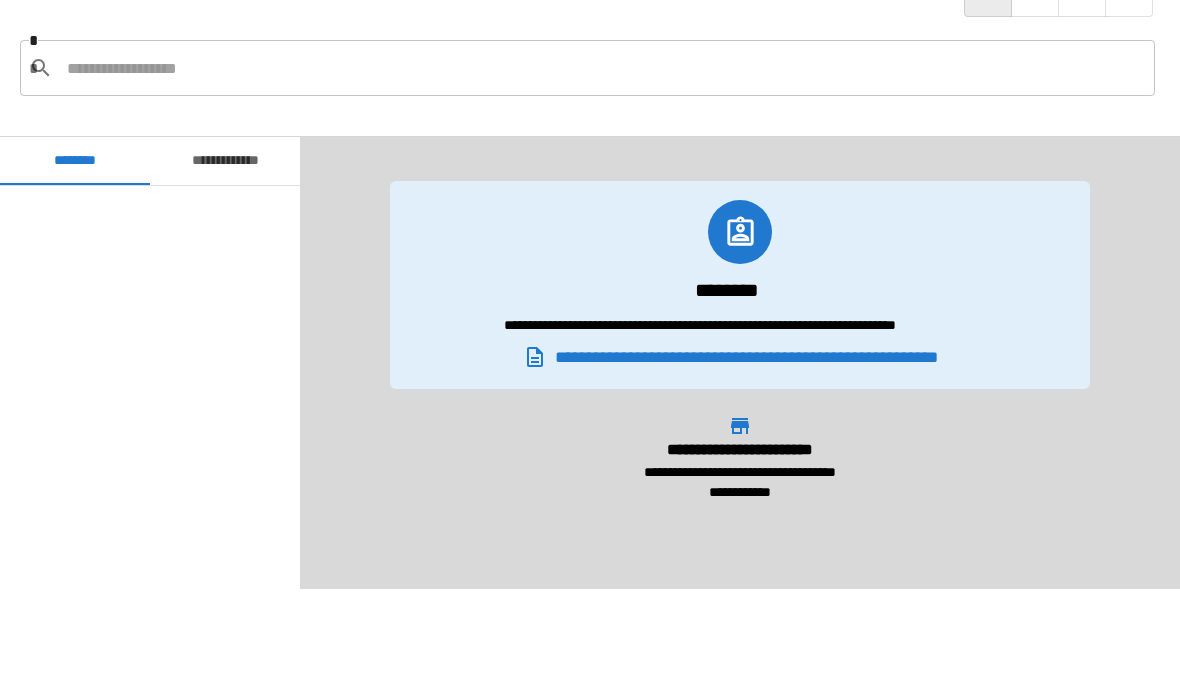 scroll, scrollTop: 1740, scrollLeft: 0, axis: vertical 